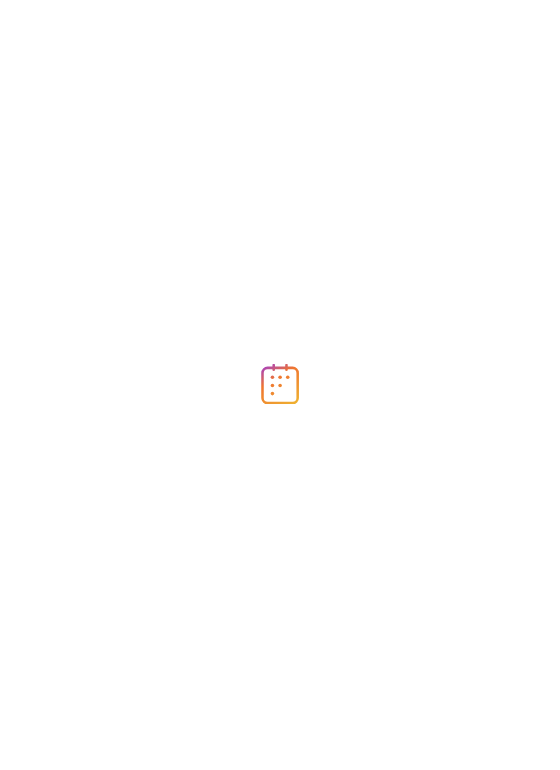 scroll, scrollTop: 0, scrollLeft: 0, axis: both 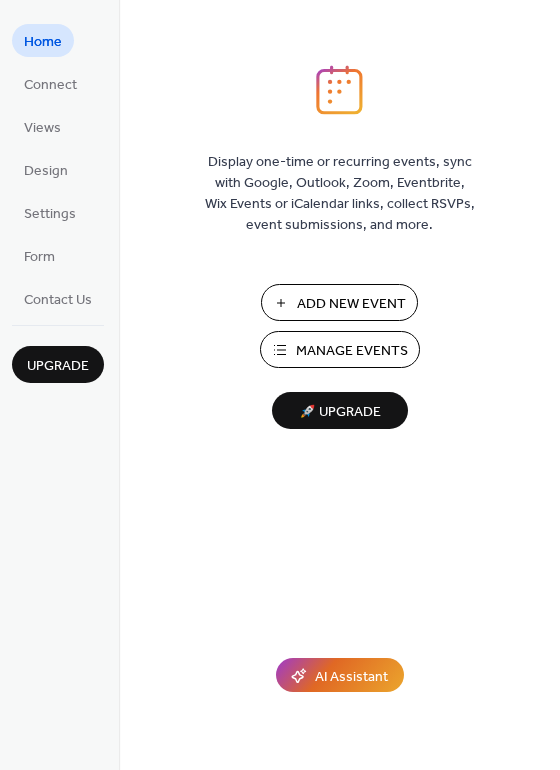 click on "Manage Events" at bounding box center (352, 351) 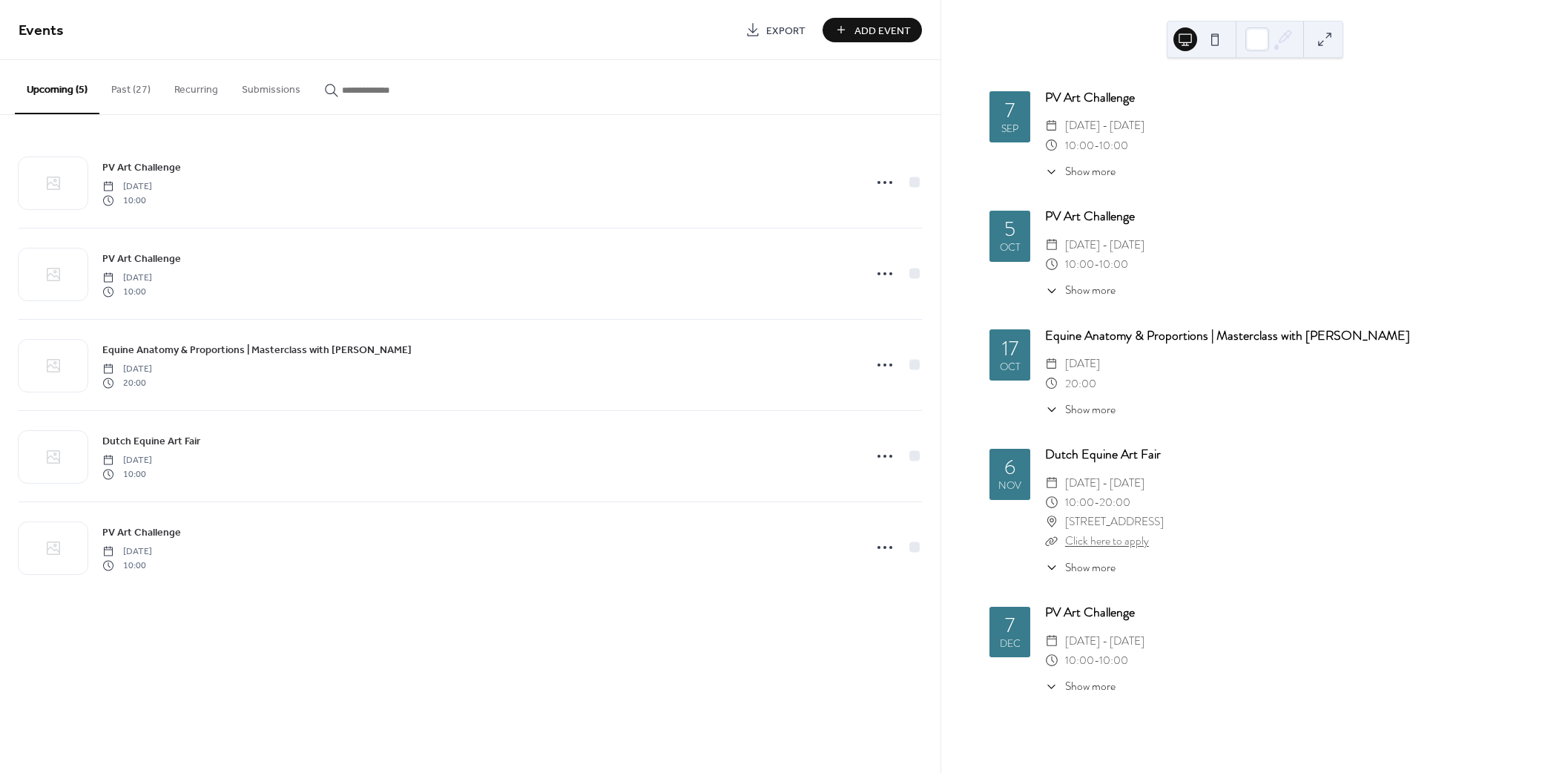 scroll, scrollTop: 0, scrollLeft: 0, axis: both 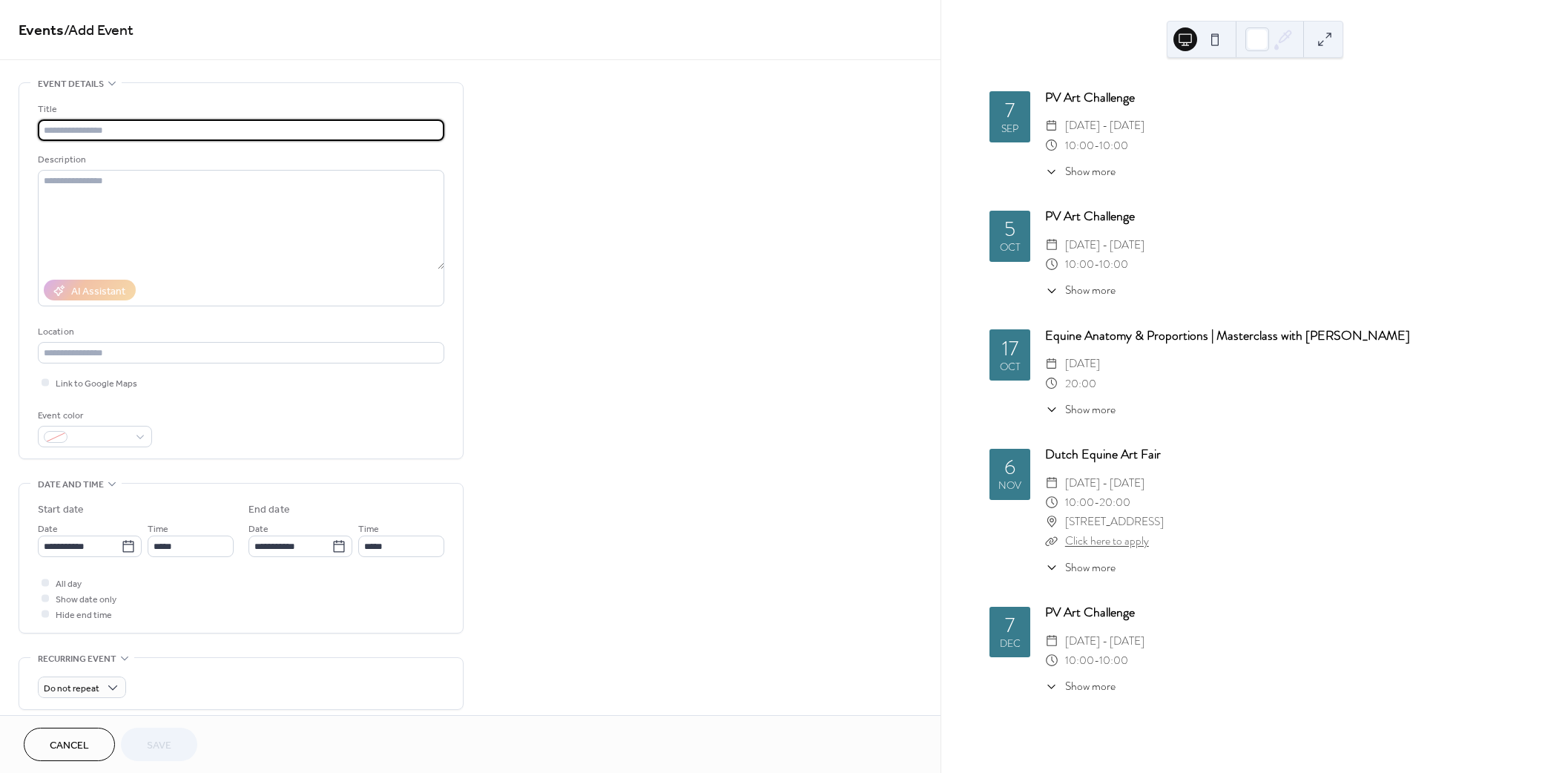 click at bounding box center (241, 130) 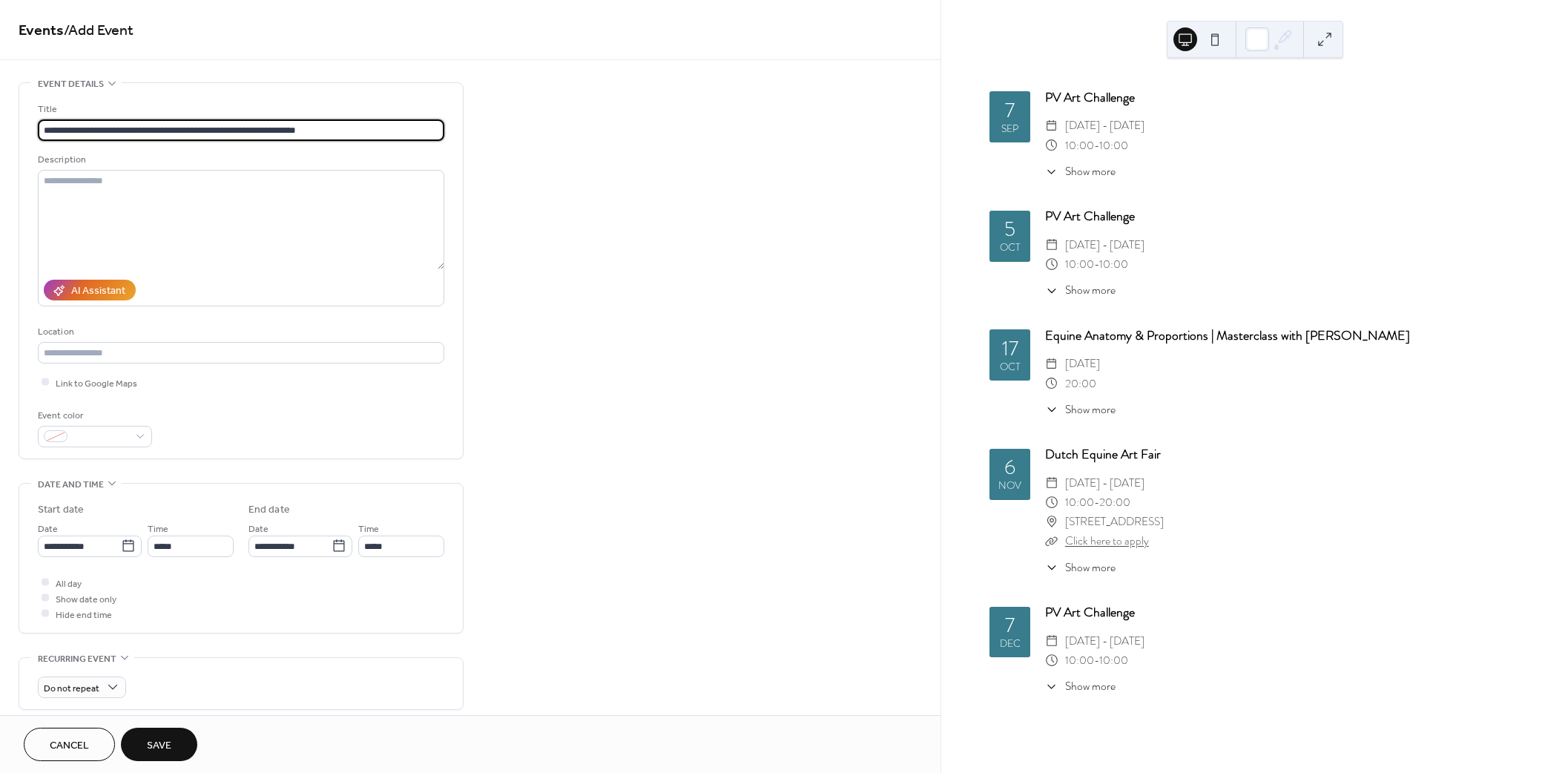 scroll, scrollTop: 0, scrollLeft: 0, axis: both 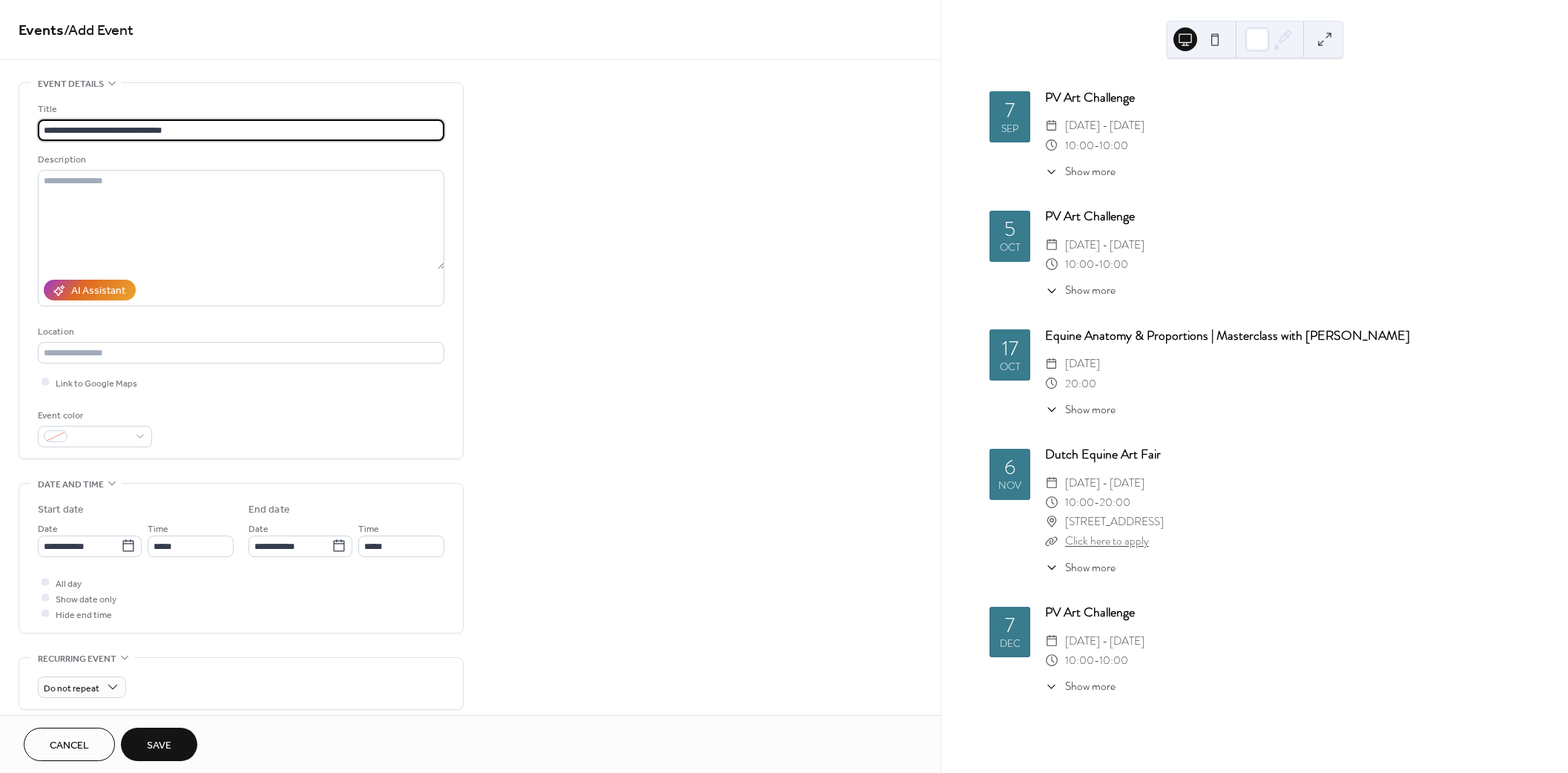 click on "**********" at bounding box center (241, 130) 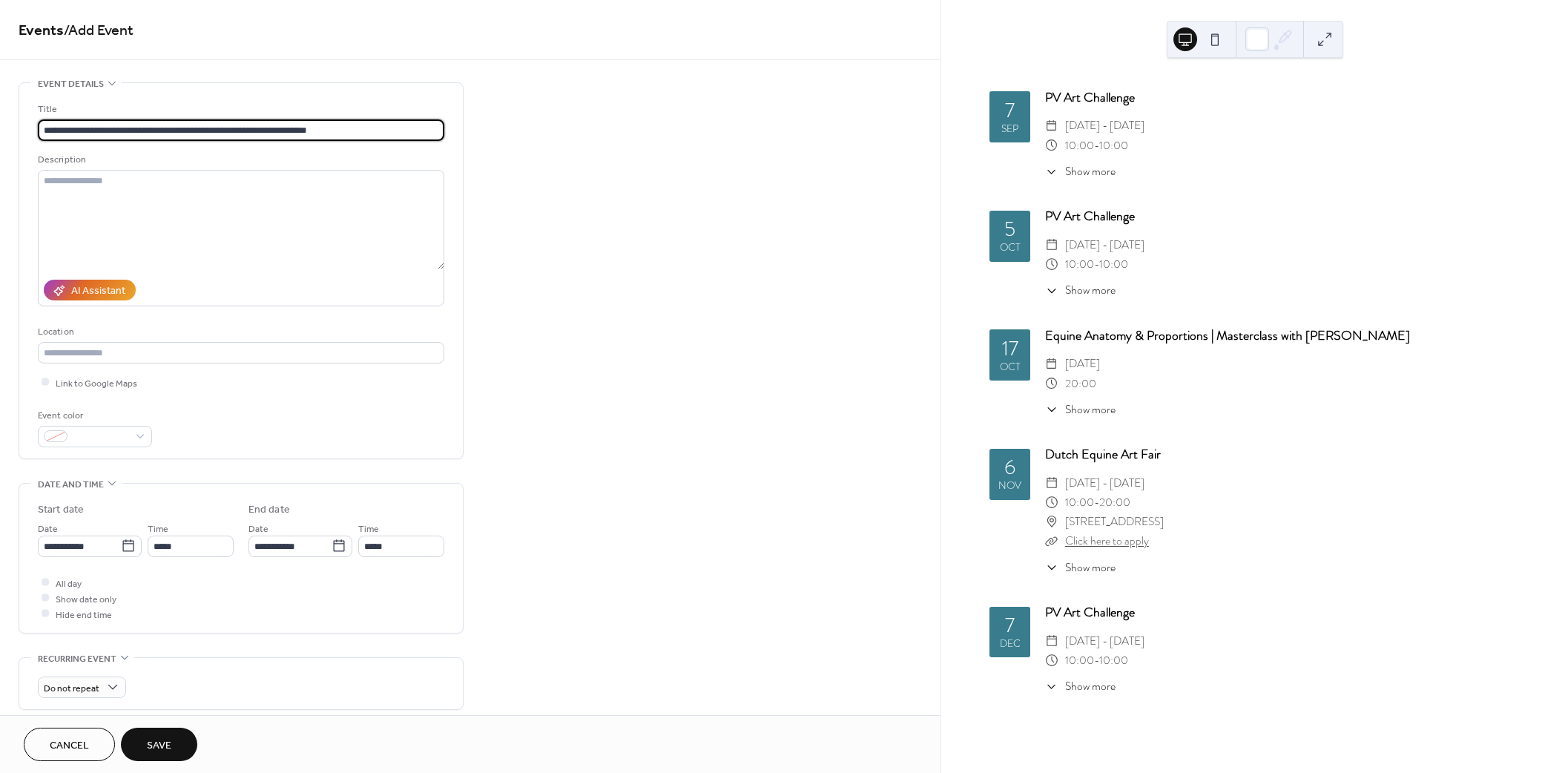 click on "**********" at bounding box center [241, 130] 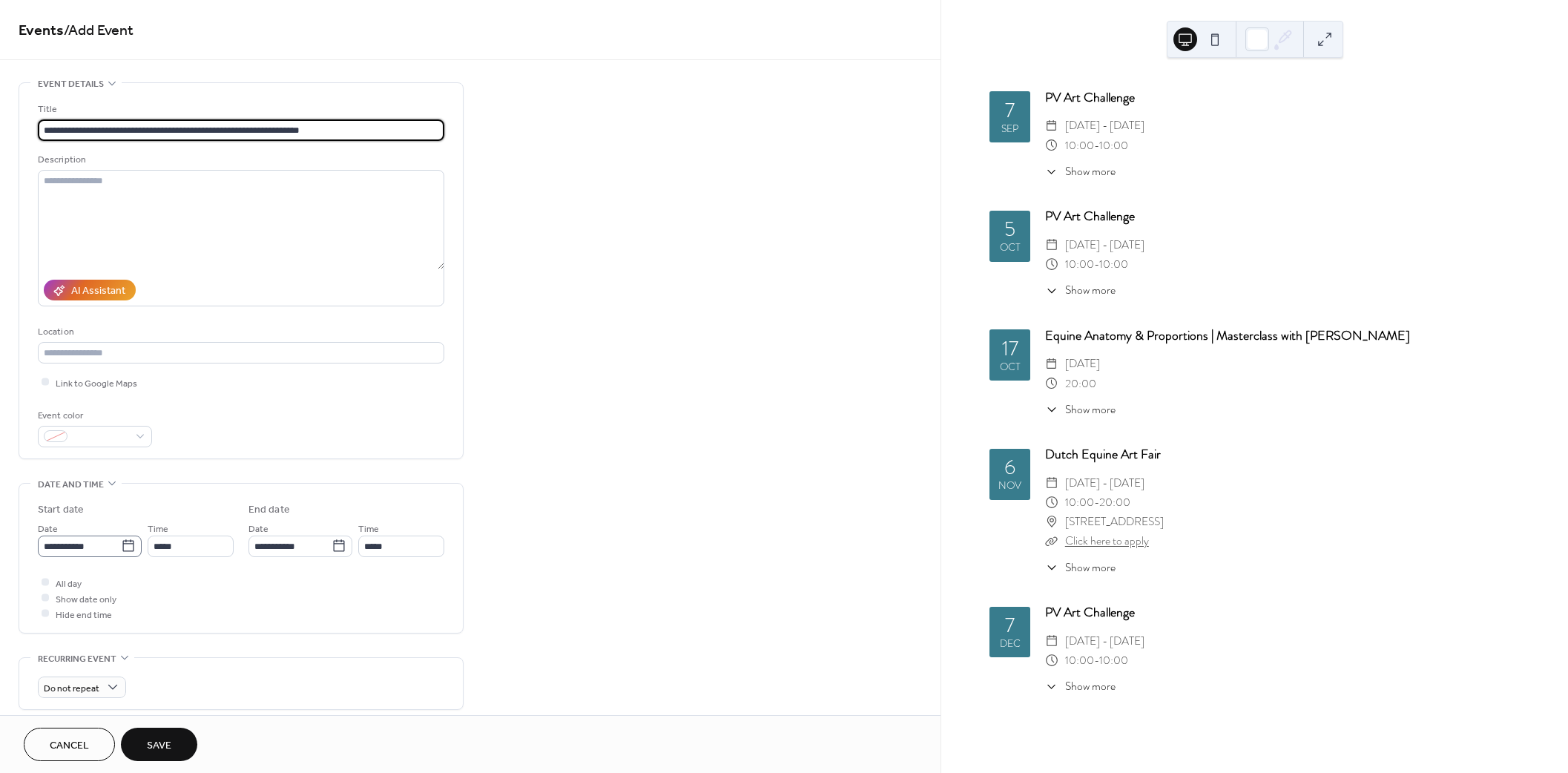 type on "**********" 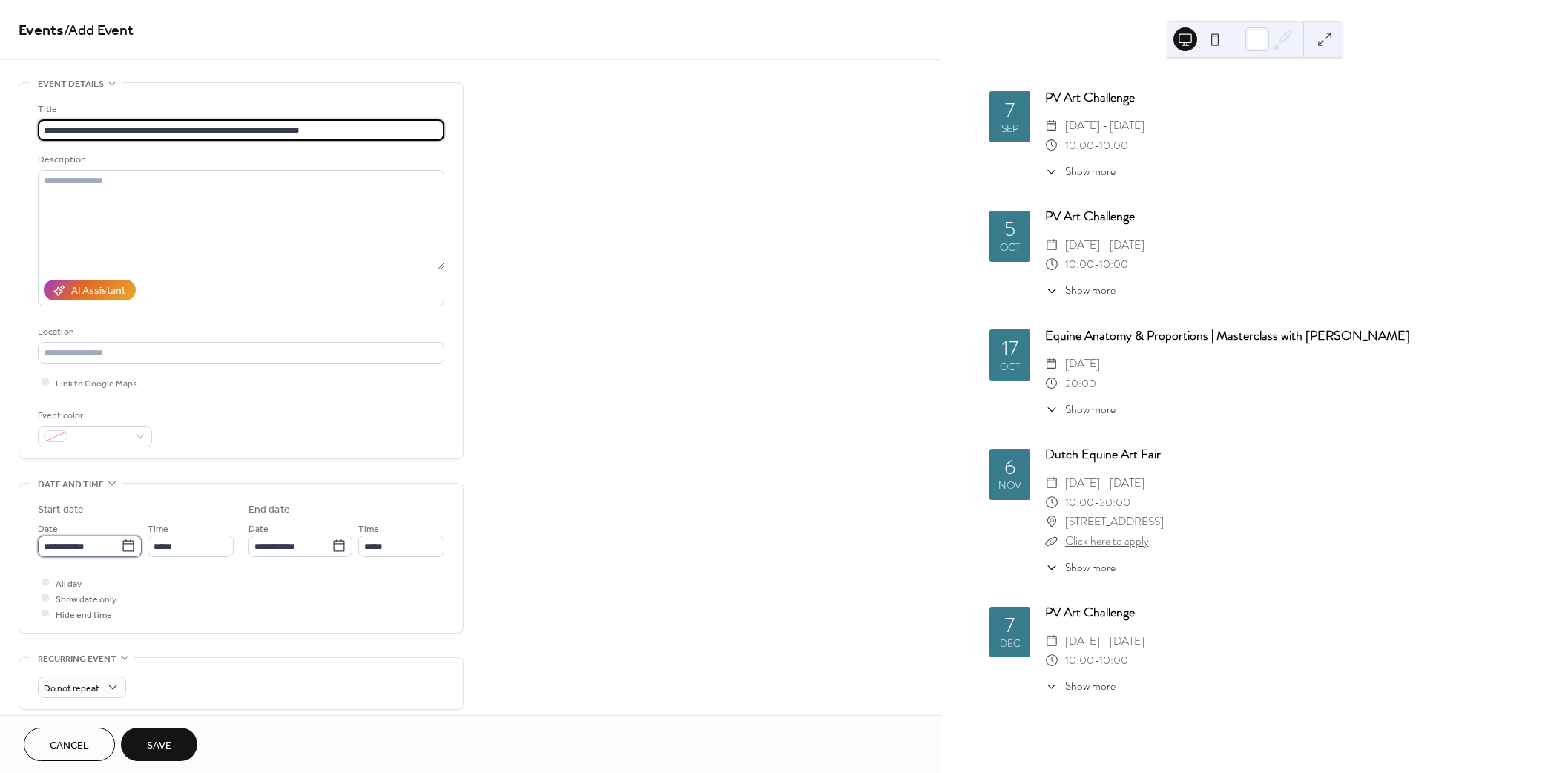 click on "**********" at bounding box center (79, 546) 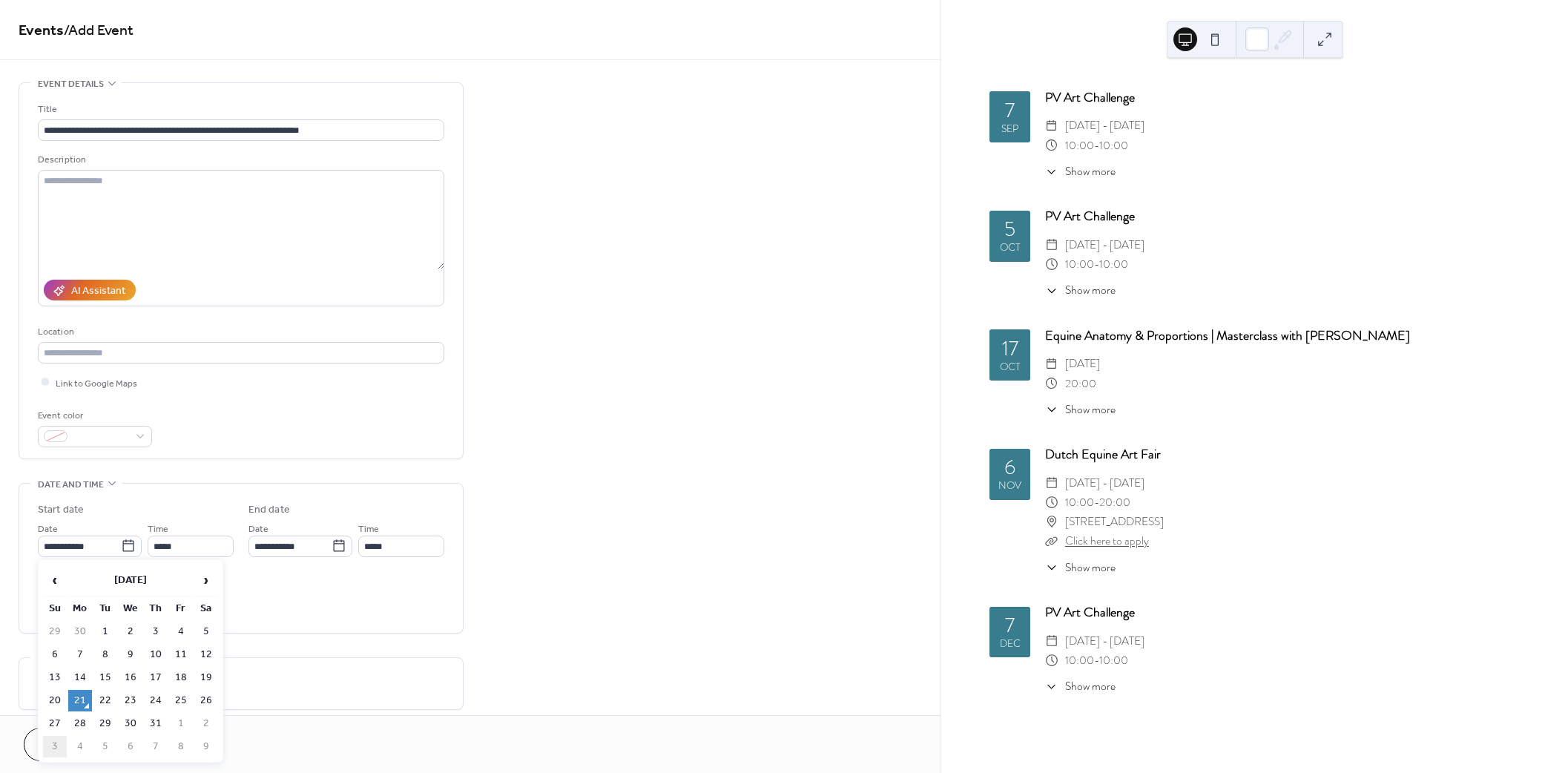 click on "3" at bounding box center [55, 746] 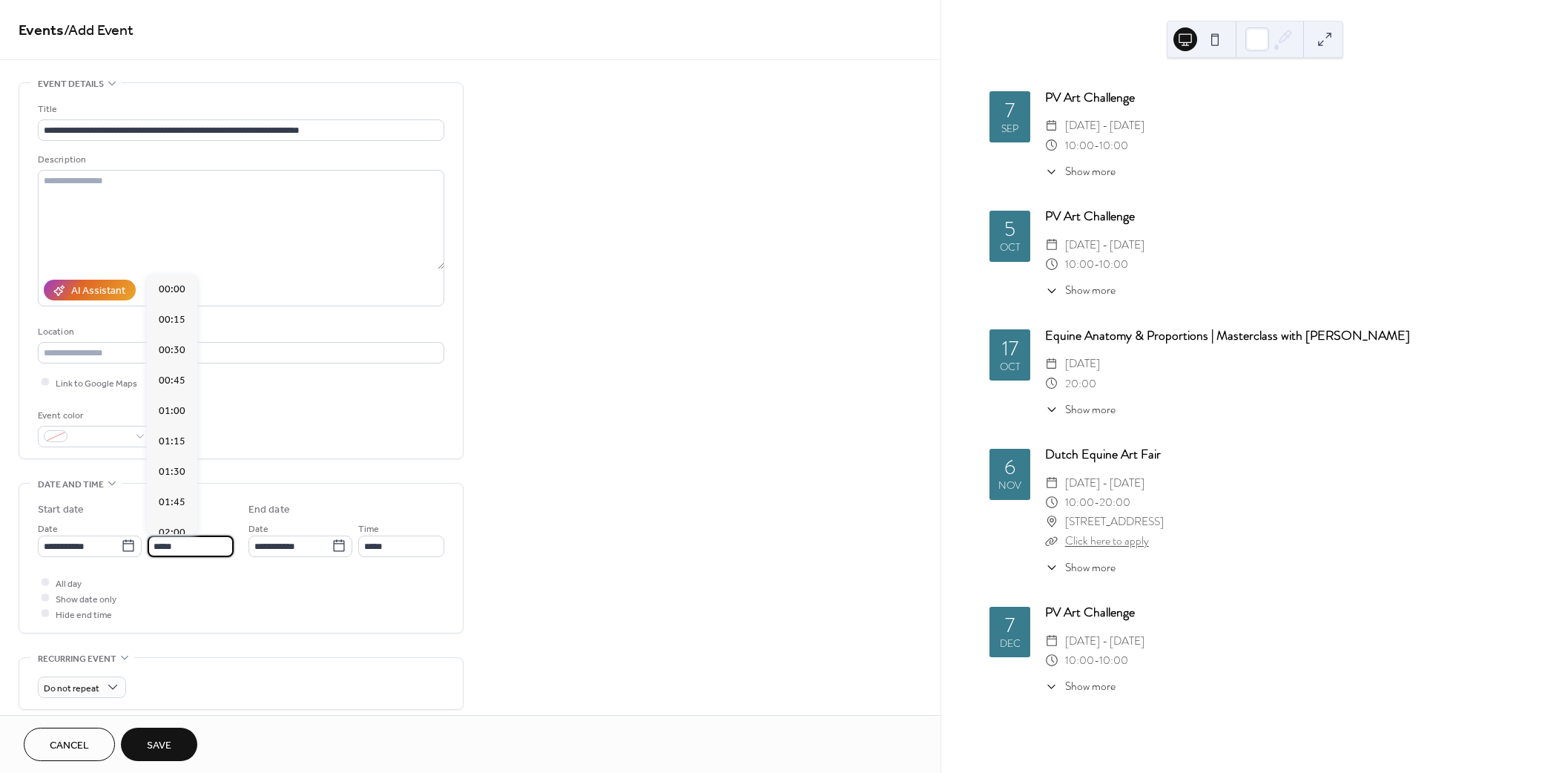 click on "*****" at bounding box center (191, 546) 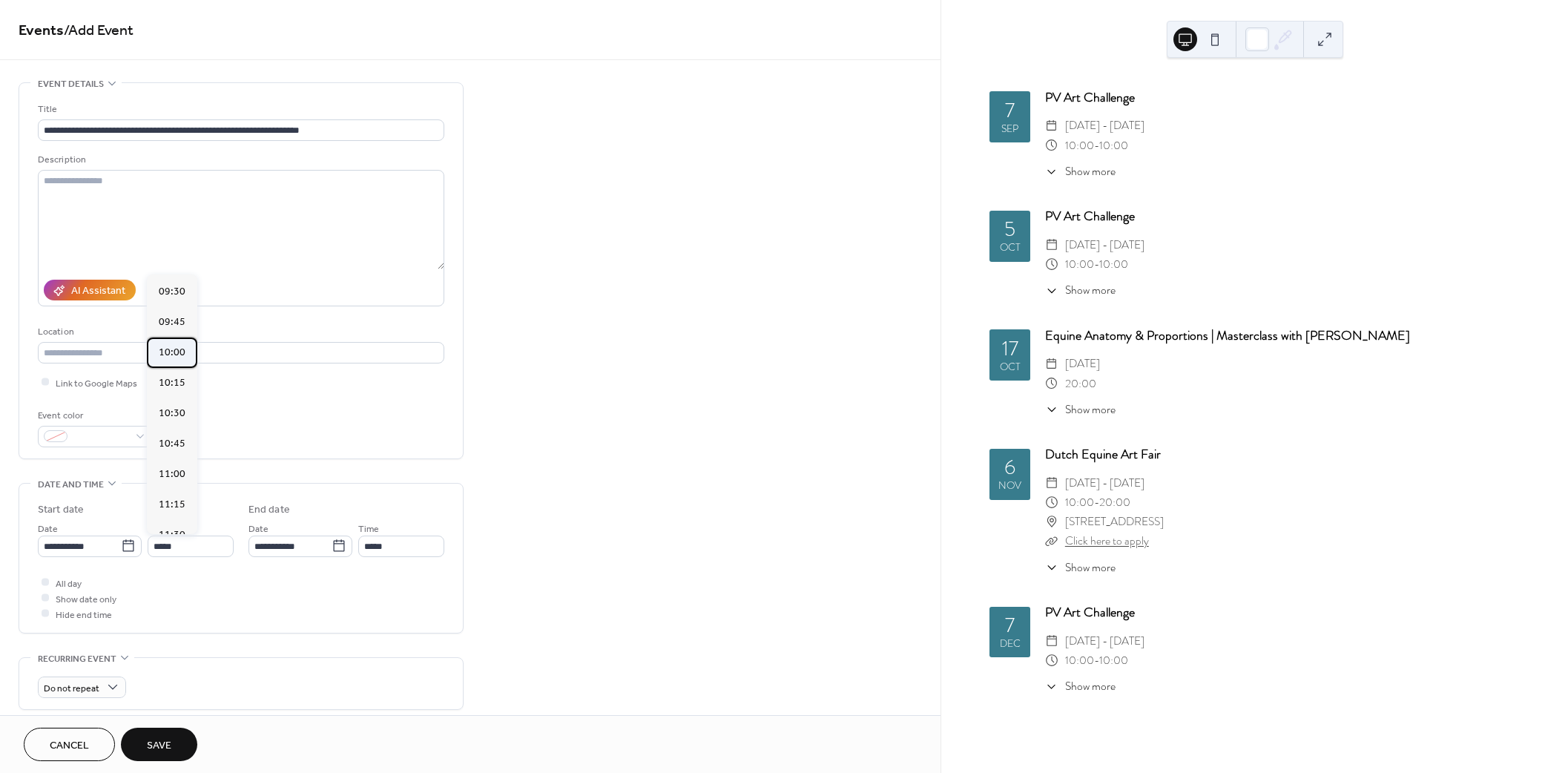 scroll, scrollTop: 1153, scrollLeft: 0, axis: vertical 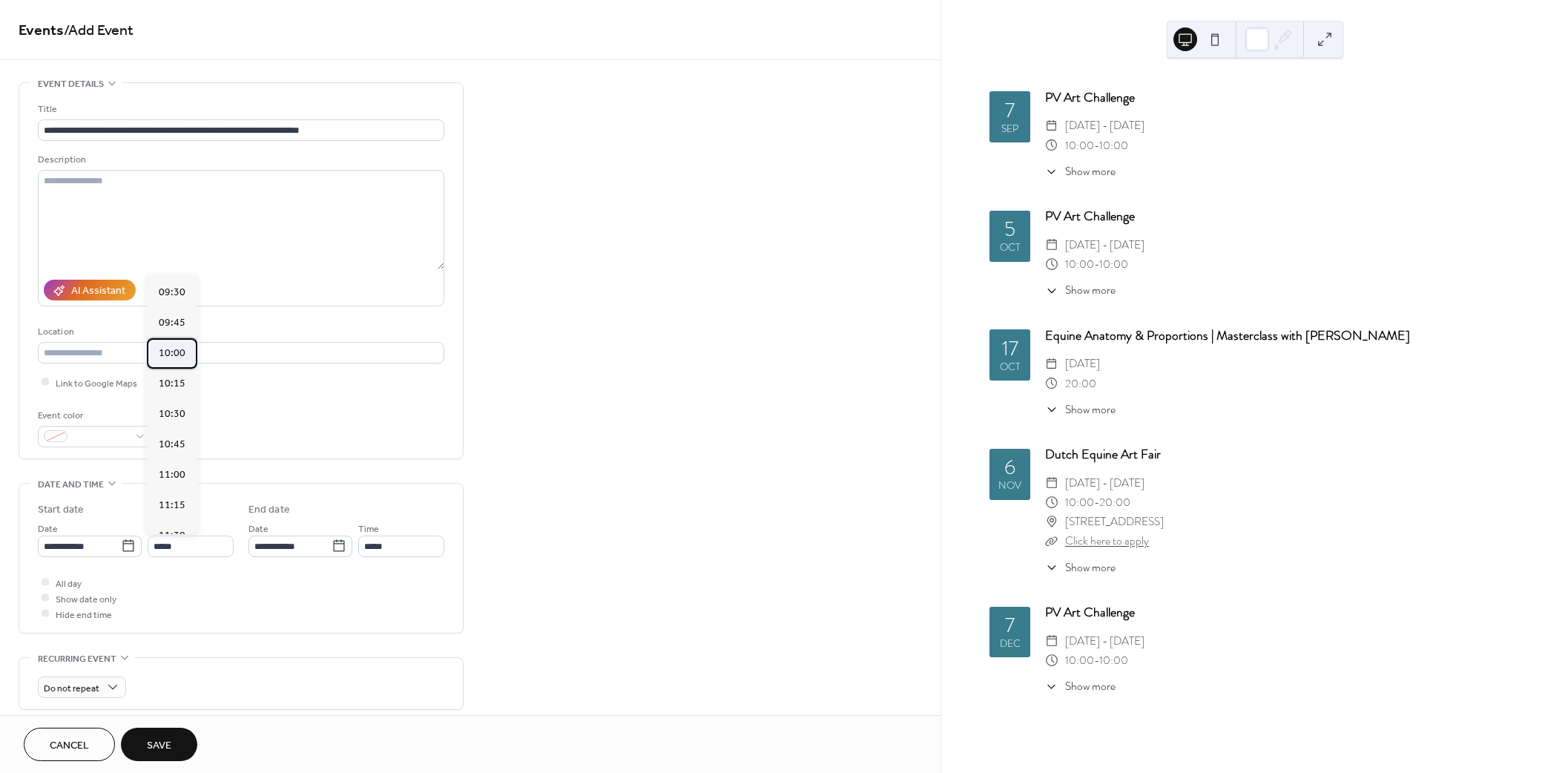 click on "10:00" at bounding box center [172, 353] 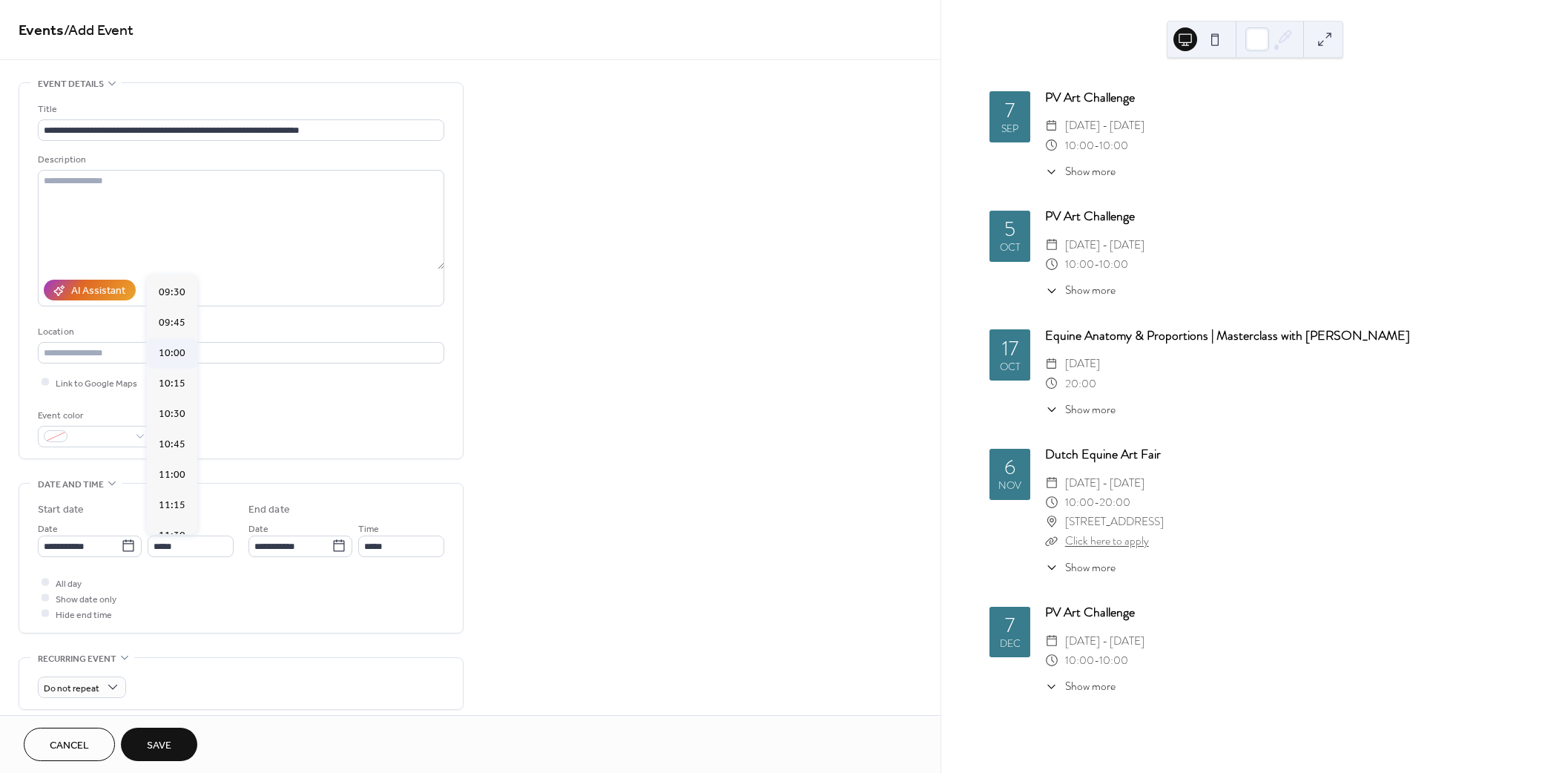 type on "*****" 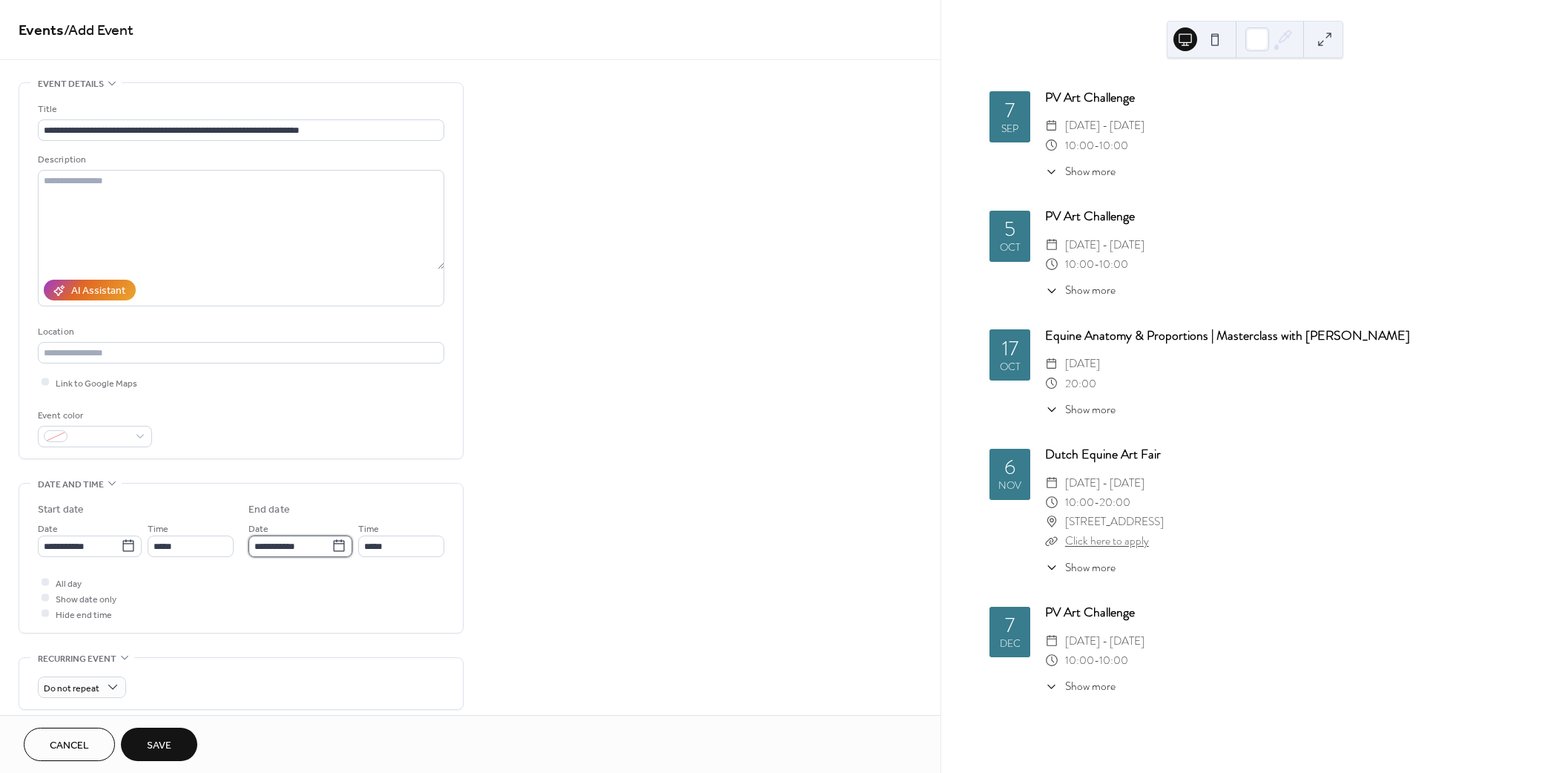 click on "**********" at bounding box center (290, 546) 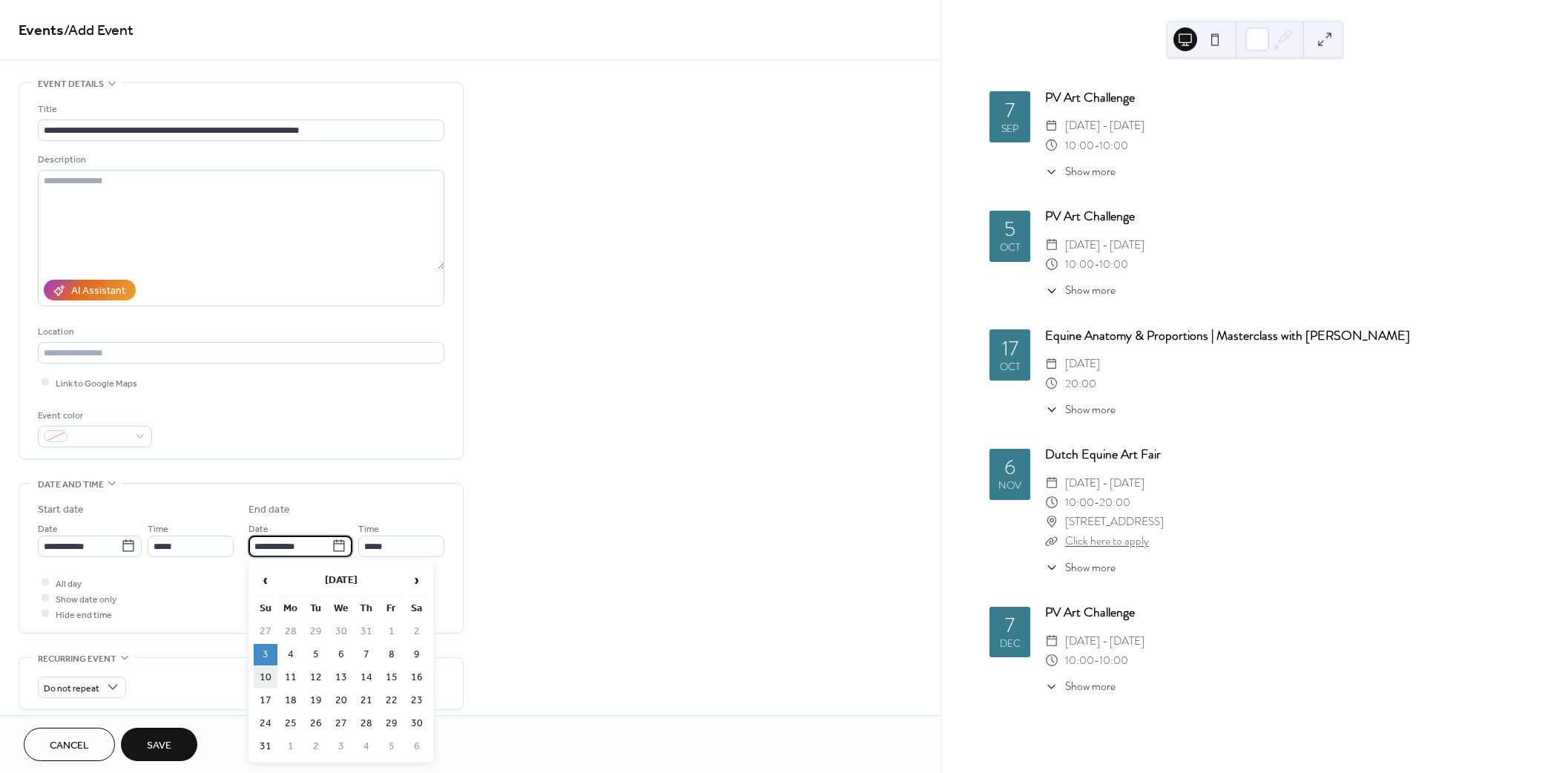 click on "10" at bounding box center [266, 677] 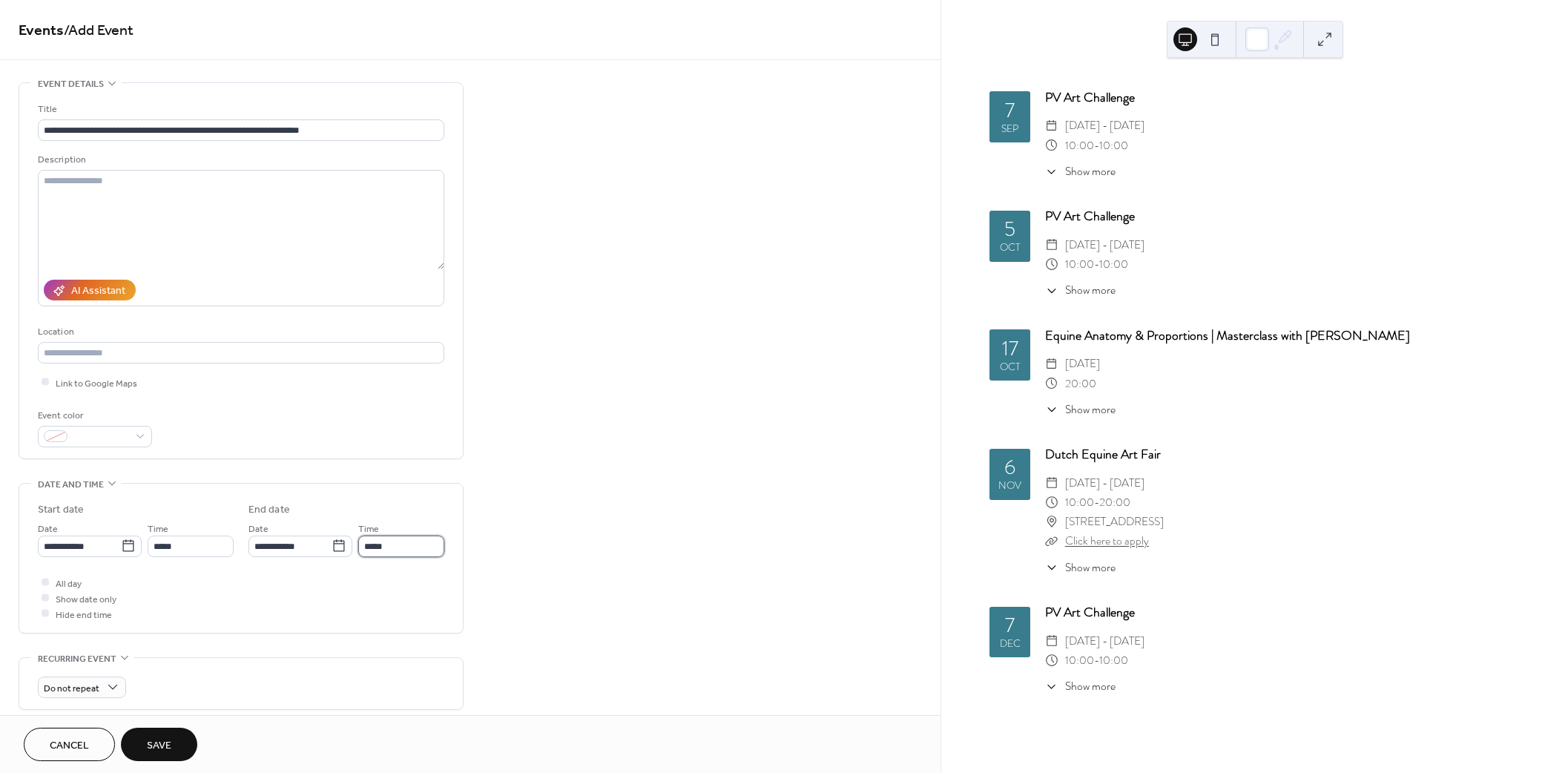 click on "*****" at bounding box center [401, 546] 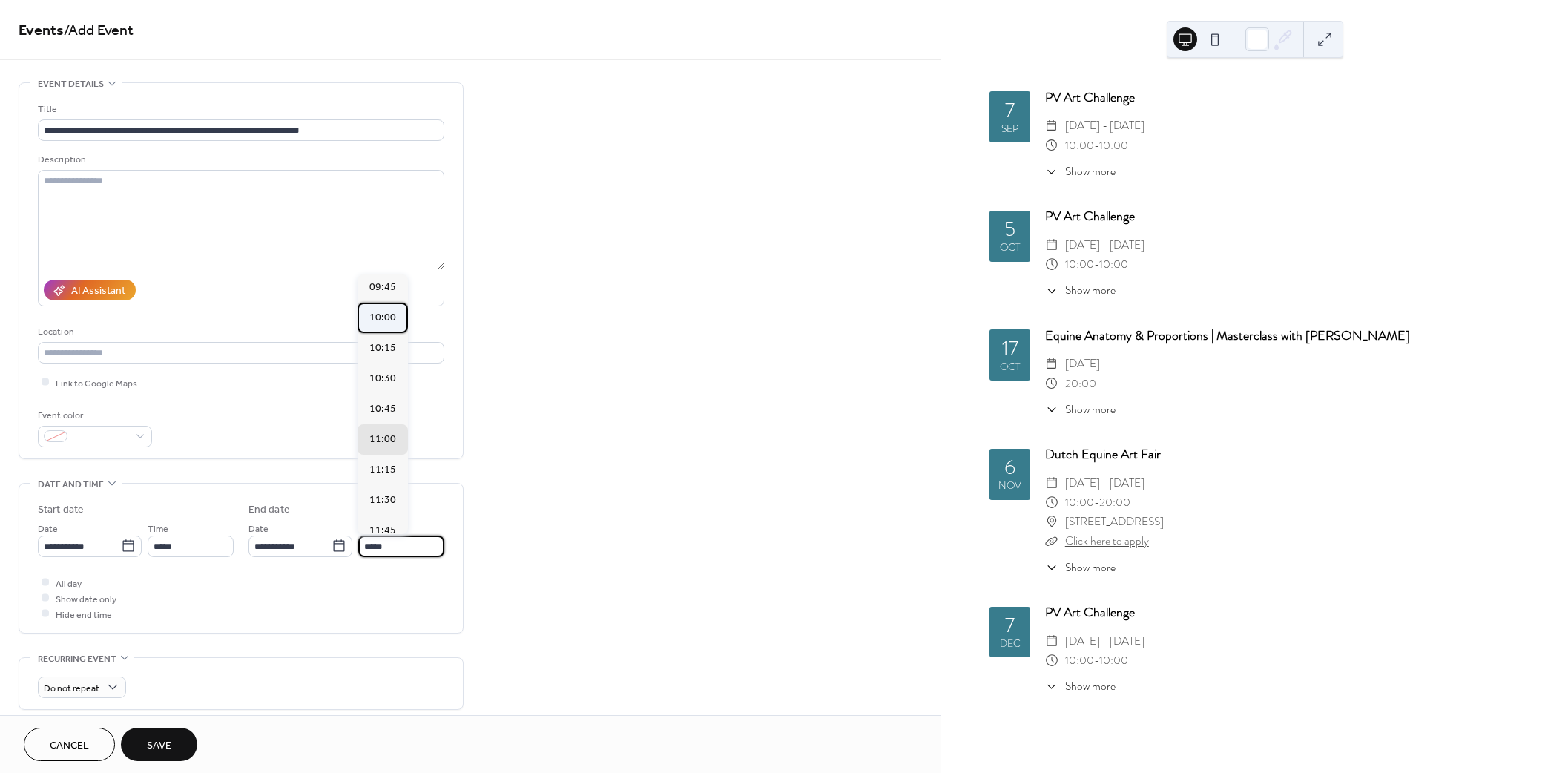 scroll, scrollTop: 1185, scrollLeft: 0, axis: vertical 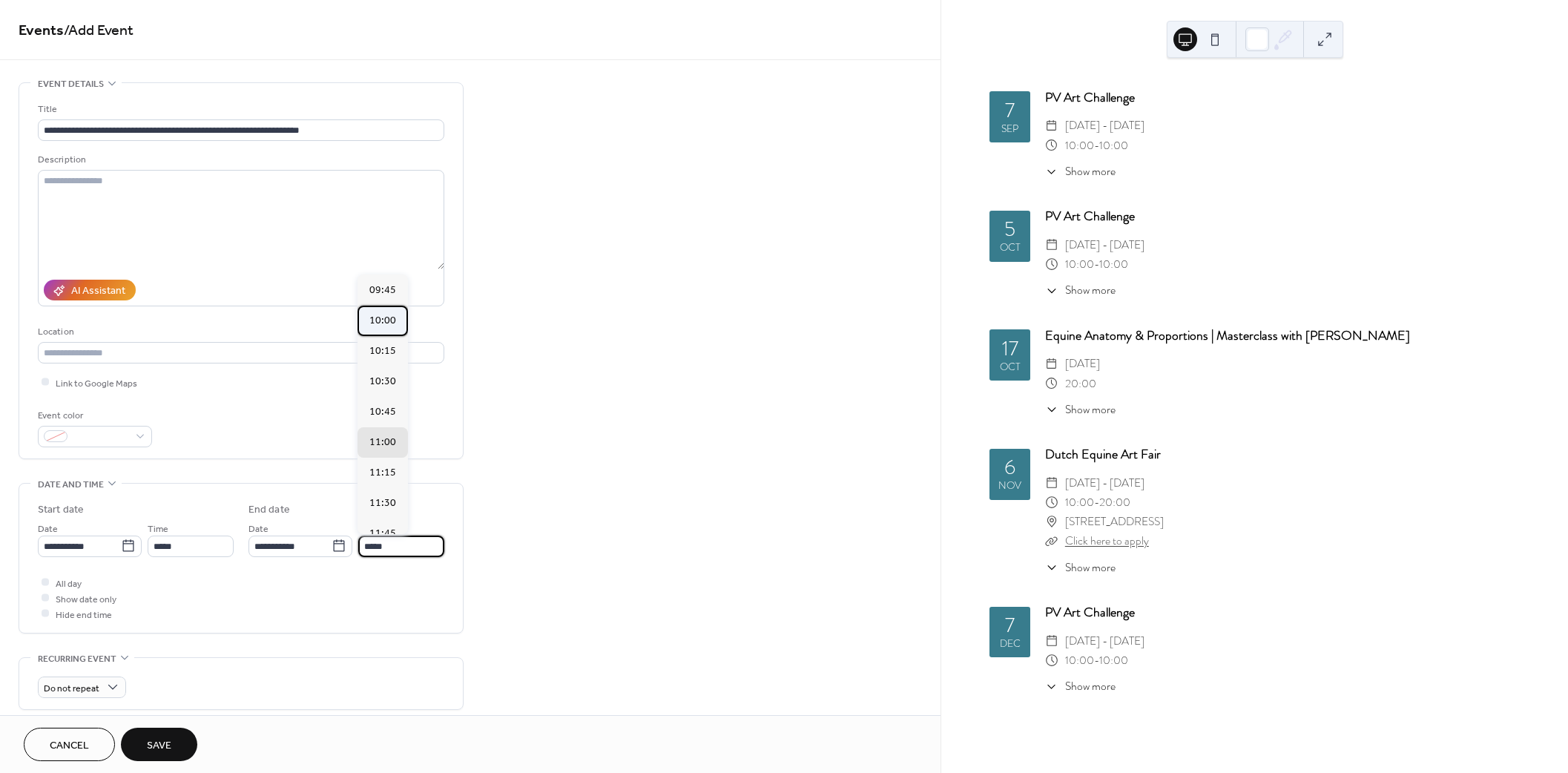 click on "10:00" at bounding box center (383, 320) 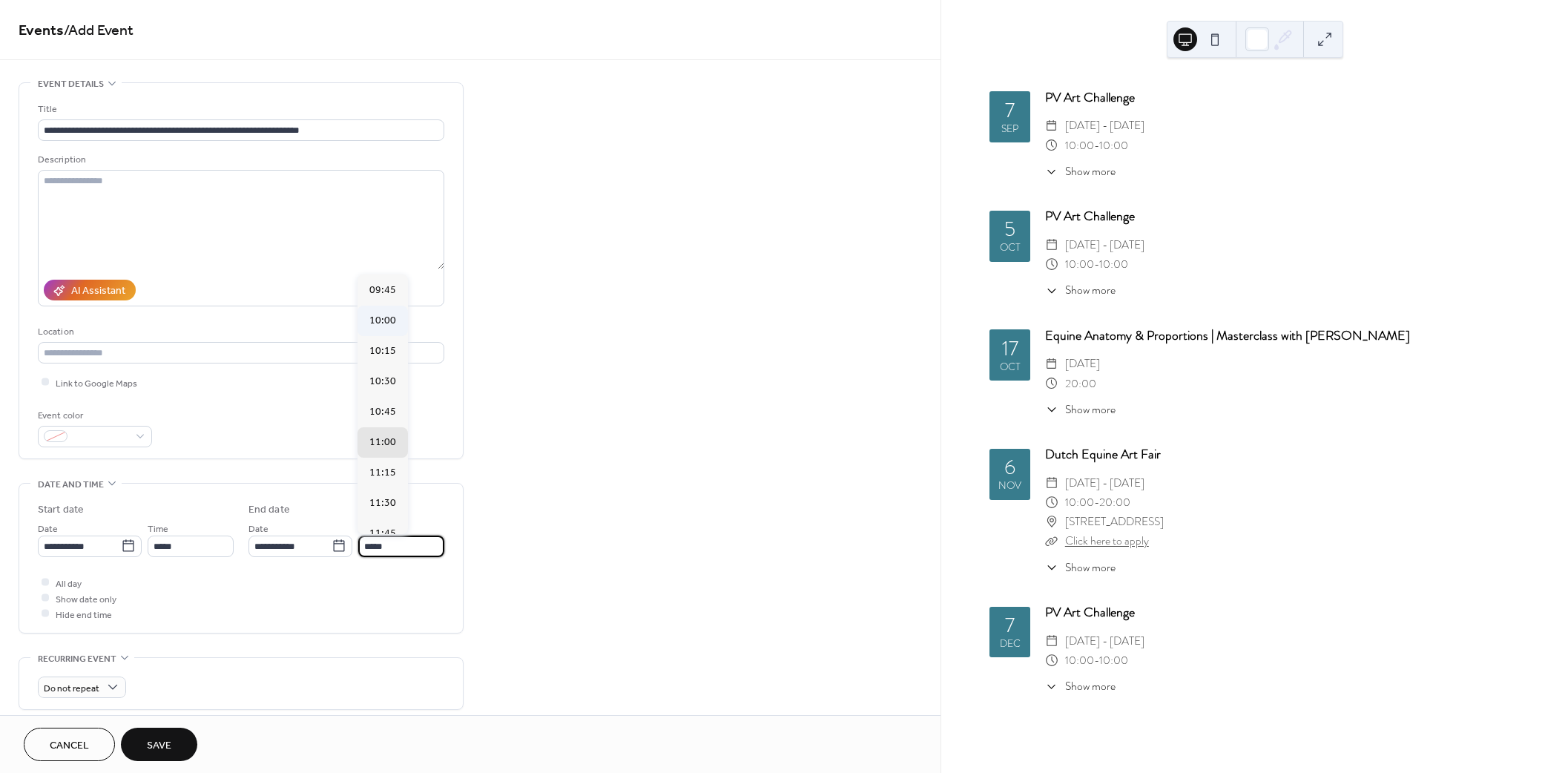 type on "*****" 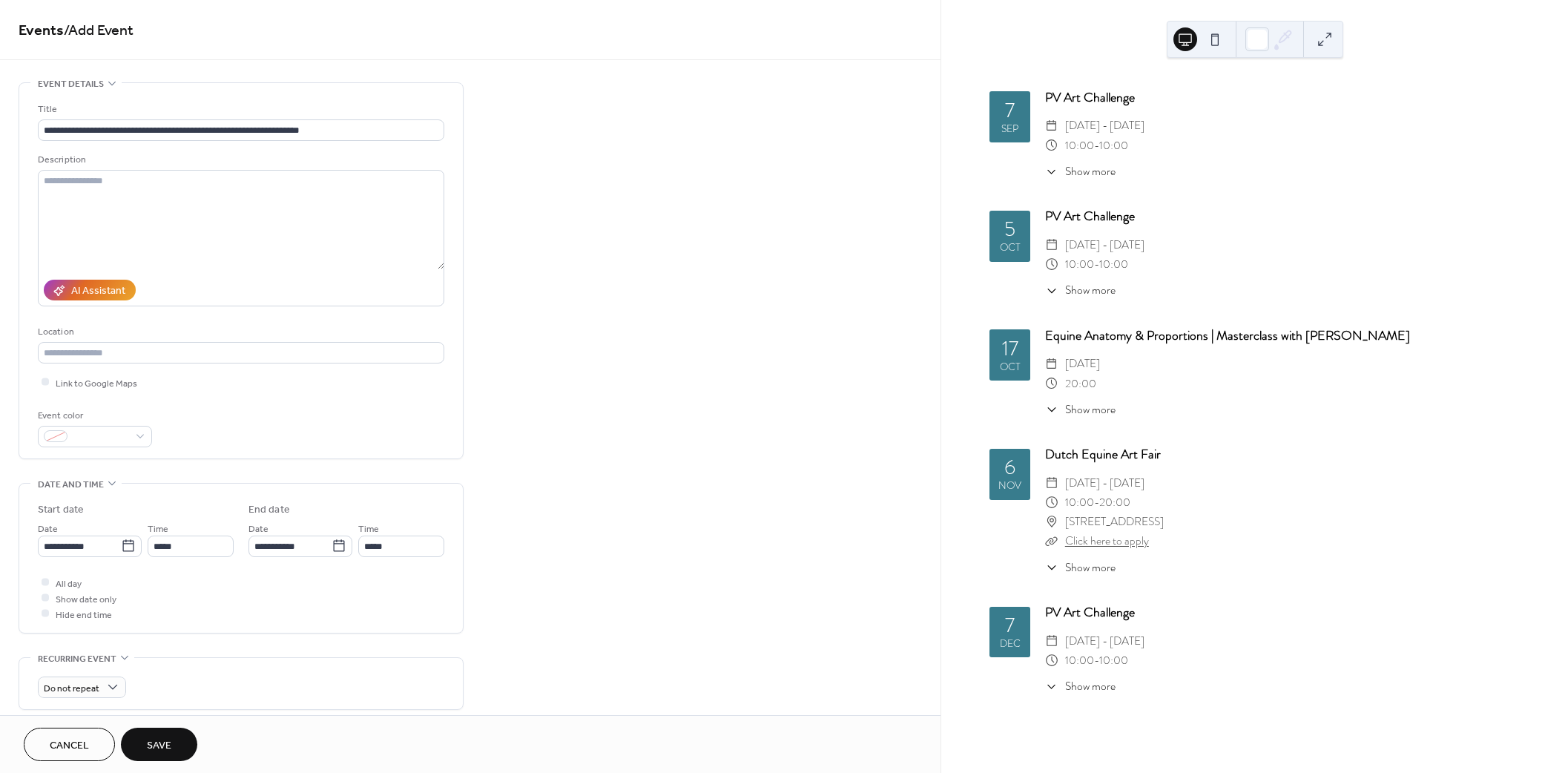 click on "All day Show date only Hide end time" at bounding box center [241, 598] 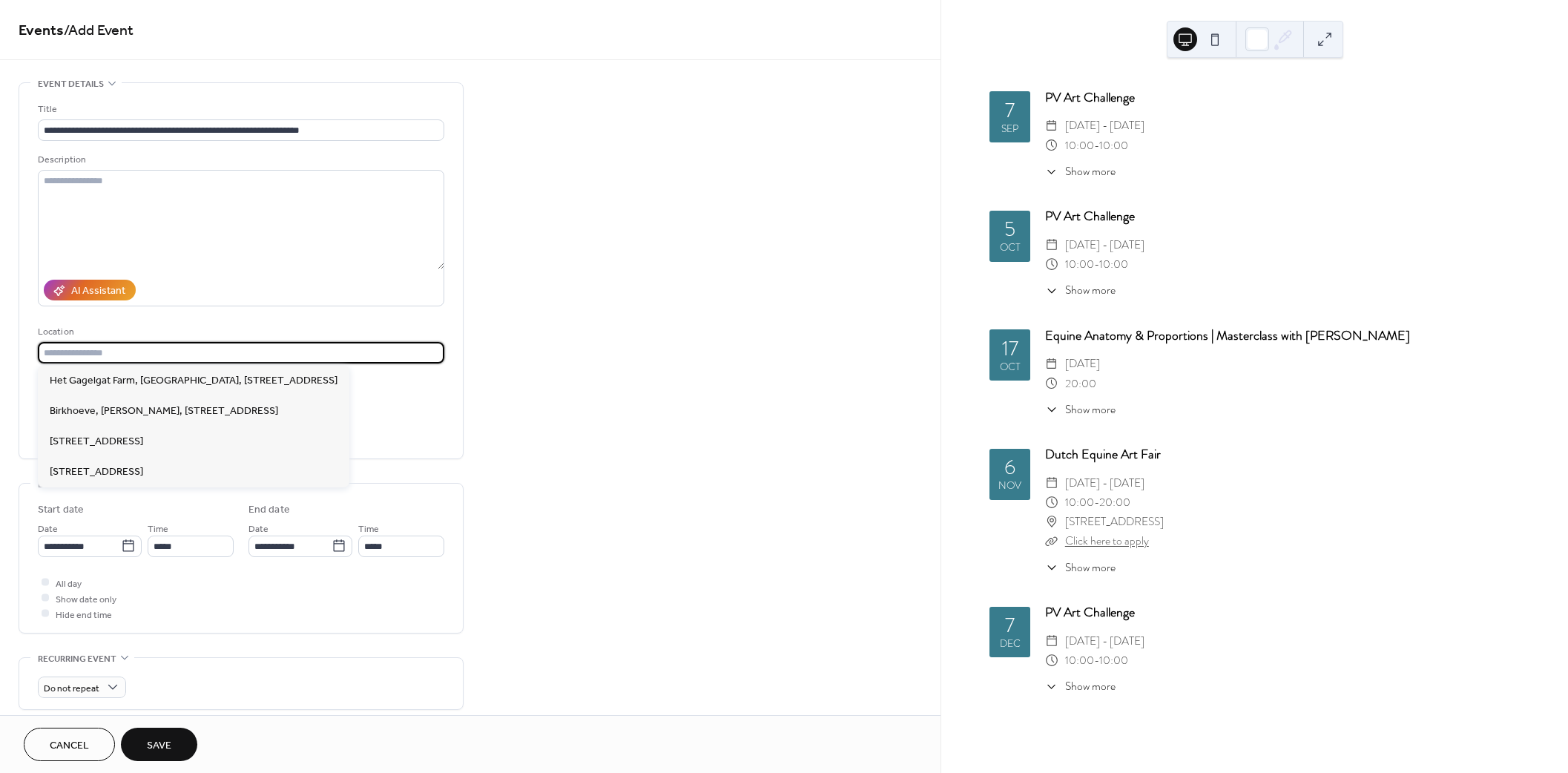 click at bounding box center (241, 352) 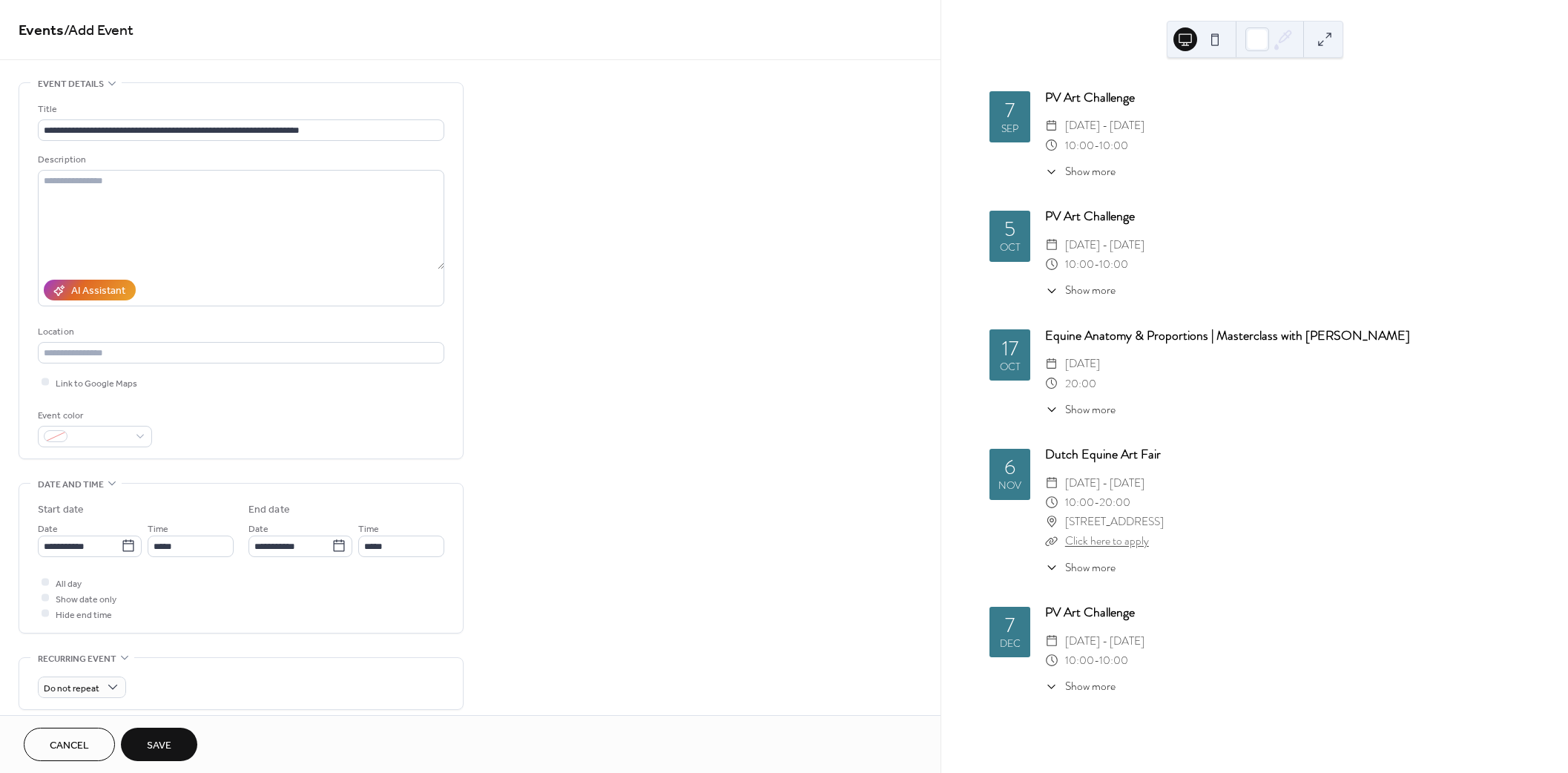 click on "AI Assistant" at bounding box center [241, 290] 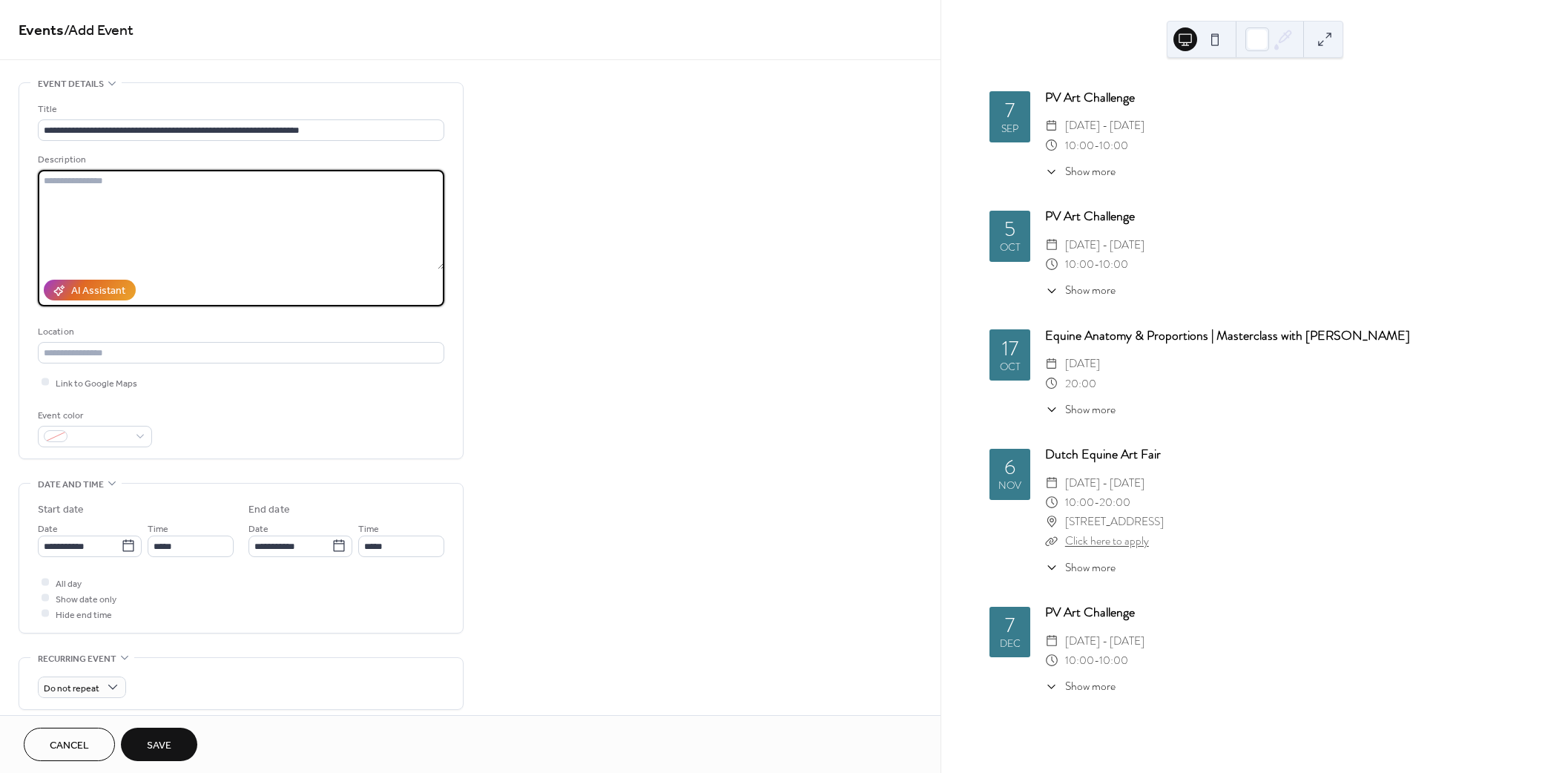 click at bounding box center [241, 220] 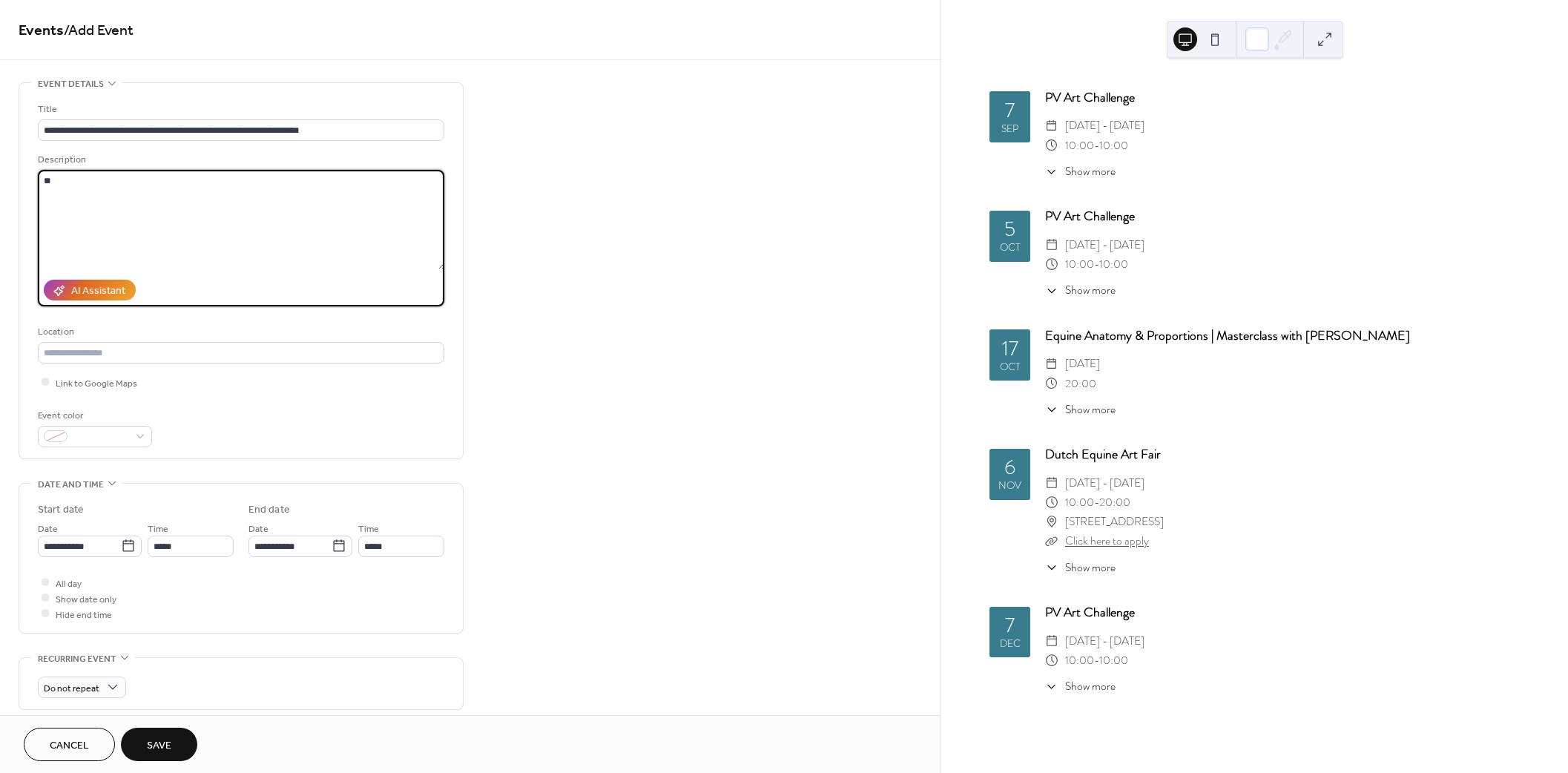 type on "*" 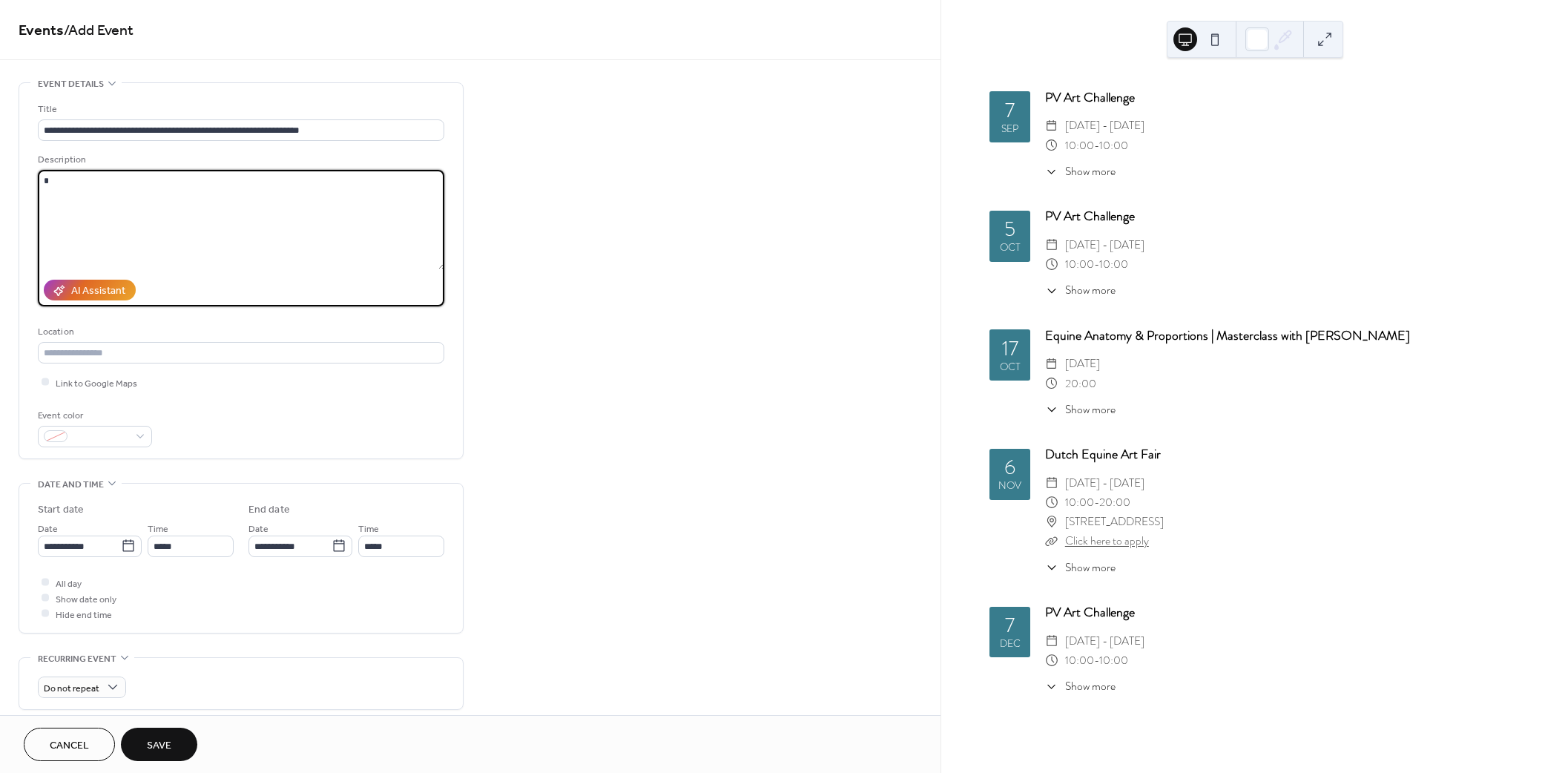type 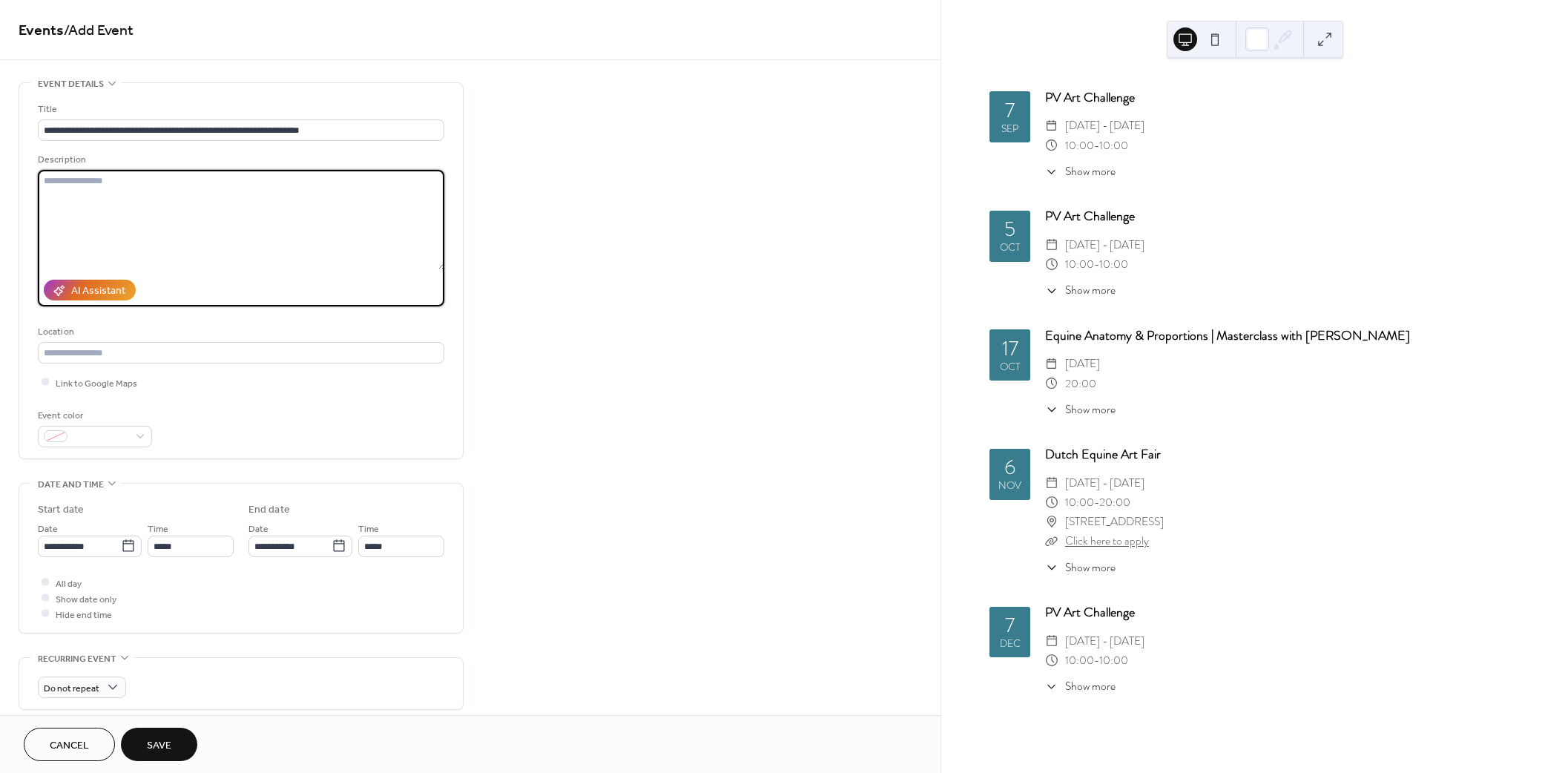 click on "Save" at bounding box center (159, 746) 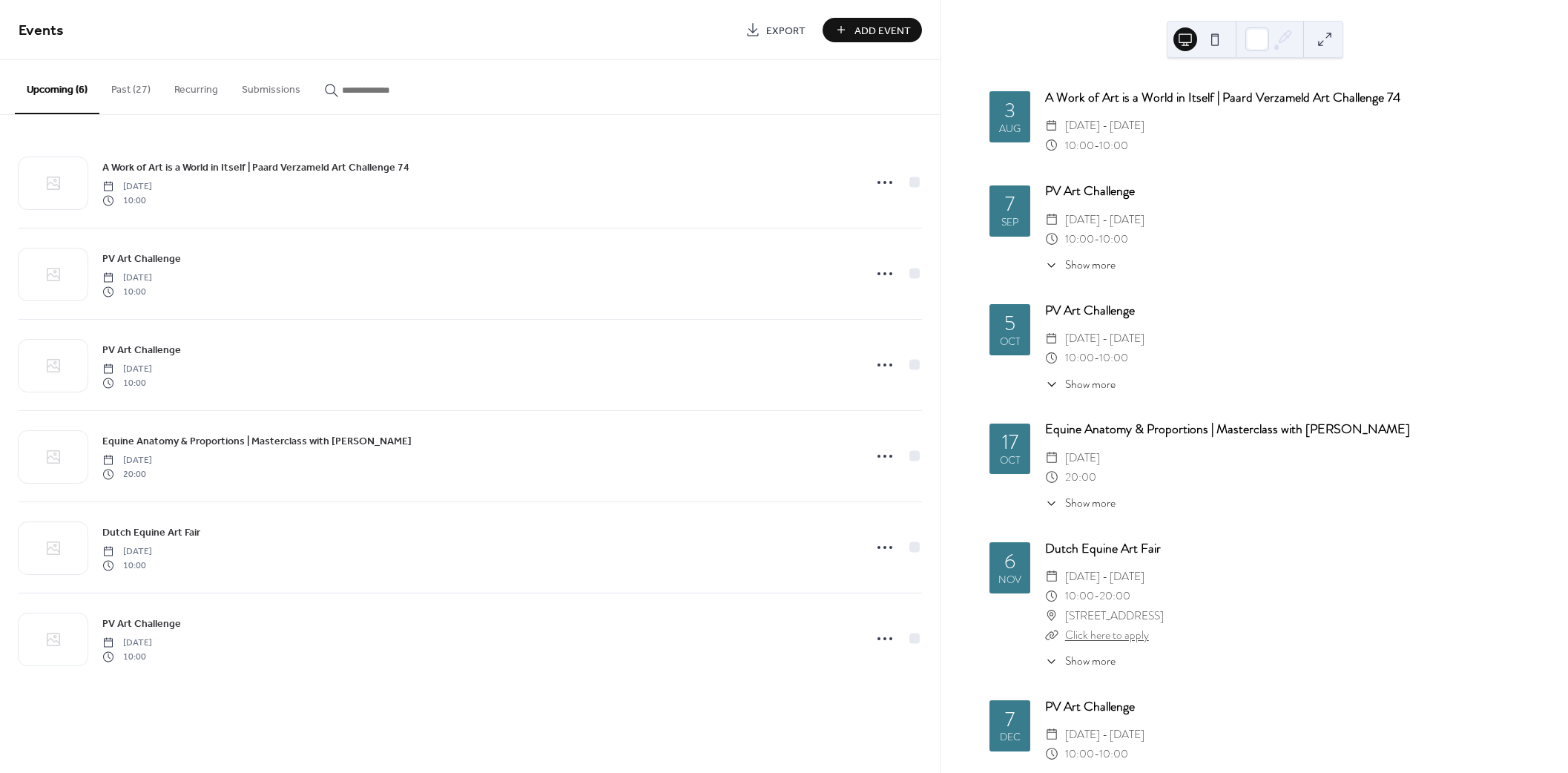 click on "Show more" at bounding box center (1090, 265) 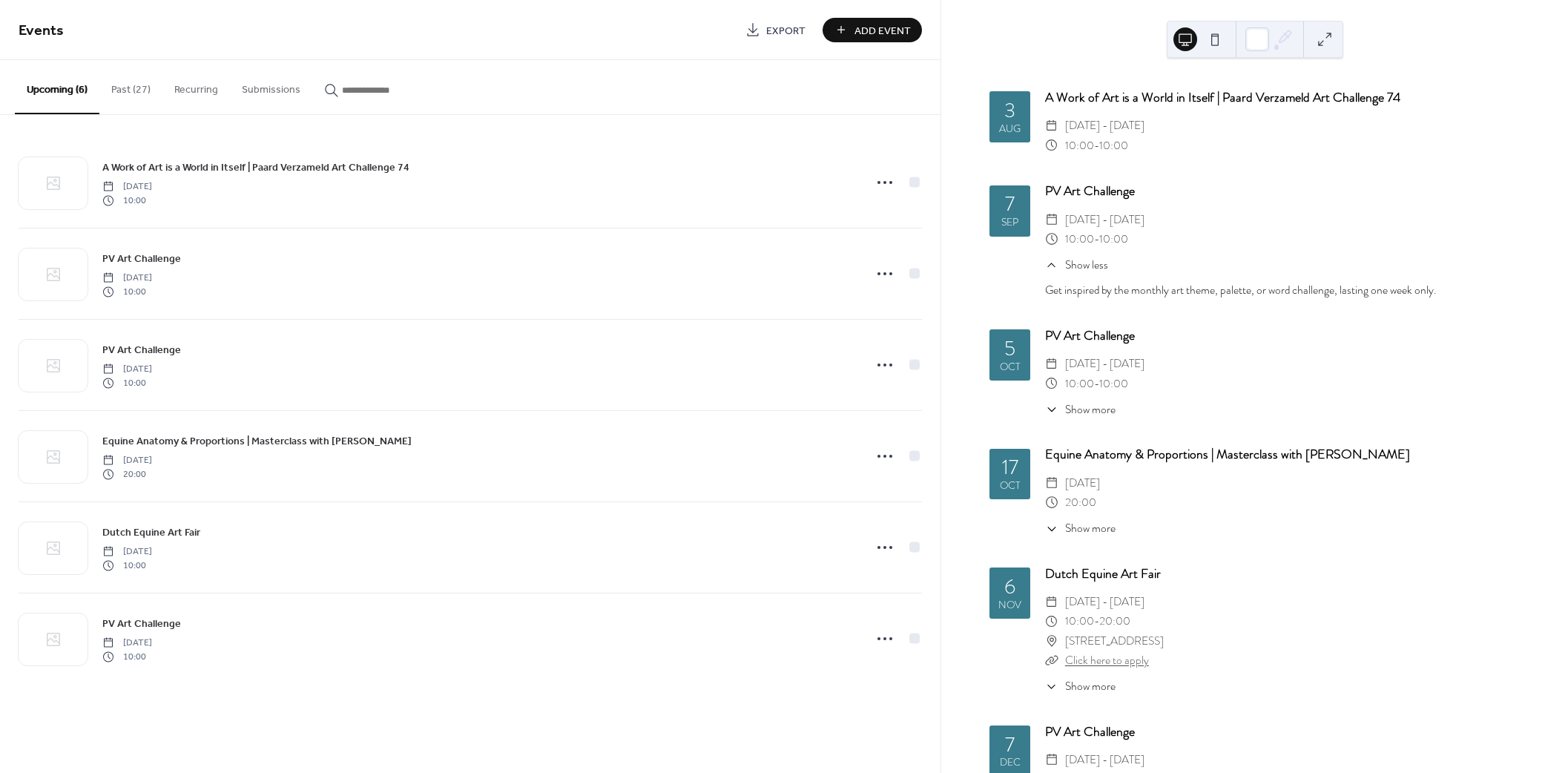 click on "Get inspired by the monthly art theme, palette, or word challenge, lasting one week only." at bounding box center [1282, 290] 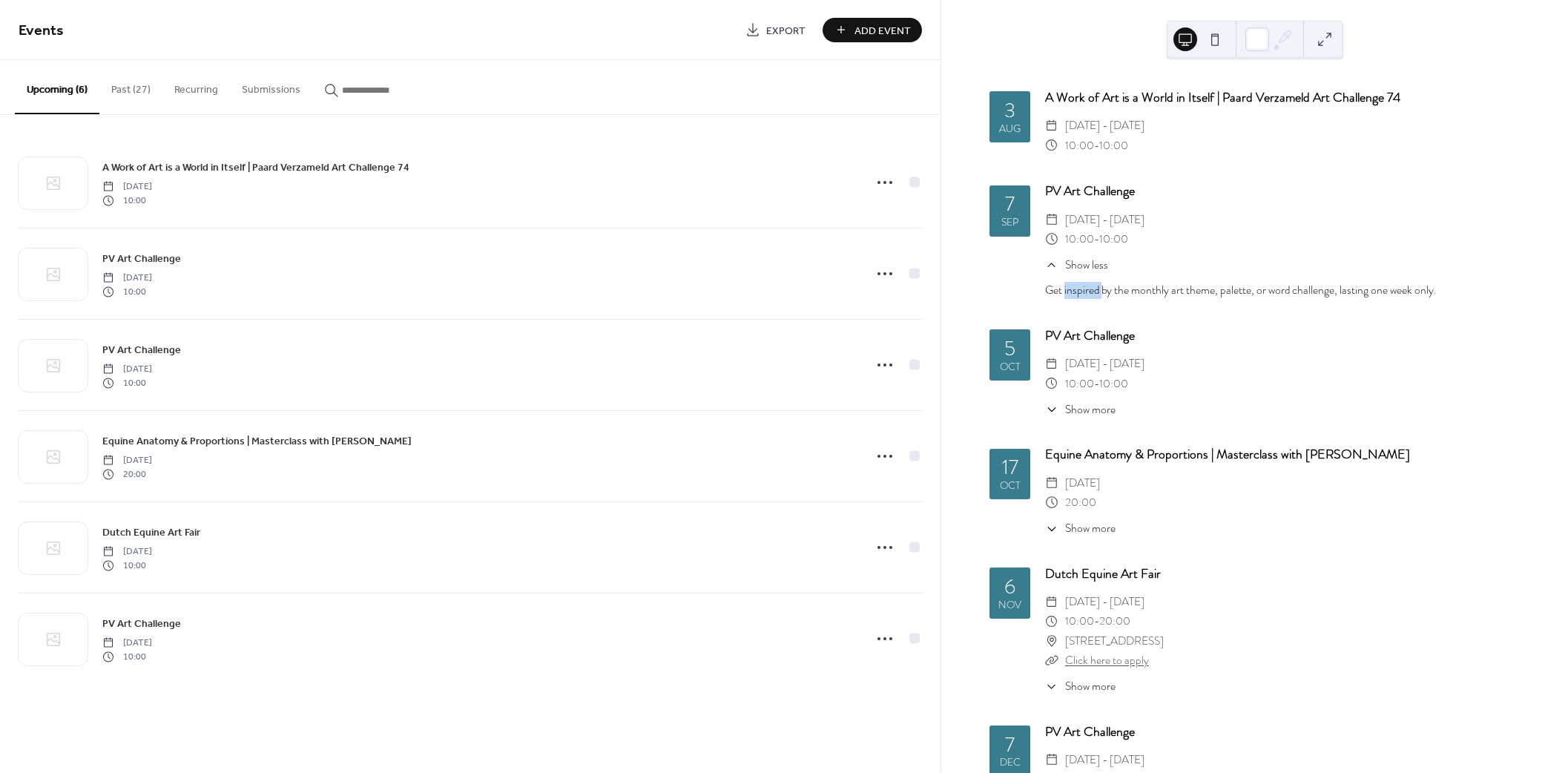 click on "Get inspired by the monthly art theme, palette, or word challenge, lasting one week only." at bounding box center [1282, 290] 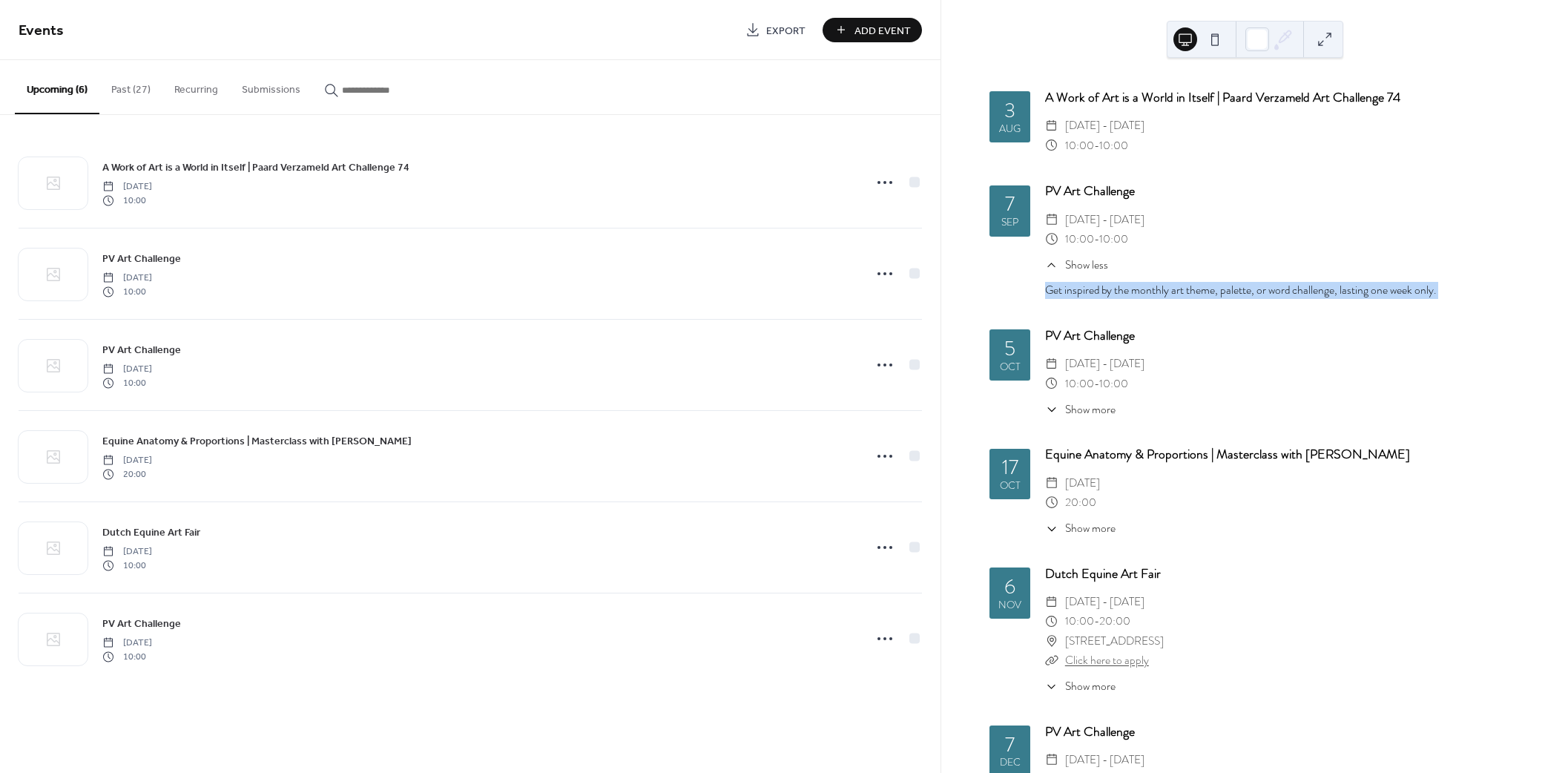 click on "Get inspired by the monthly art theme, palette, or word challenge, lasting one week only." at bounding box center (1282, 290) 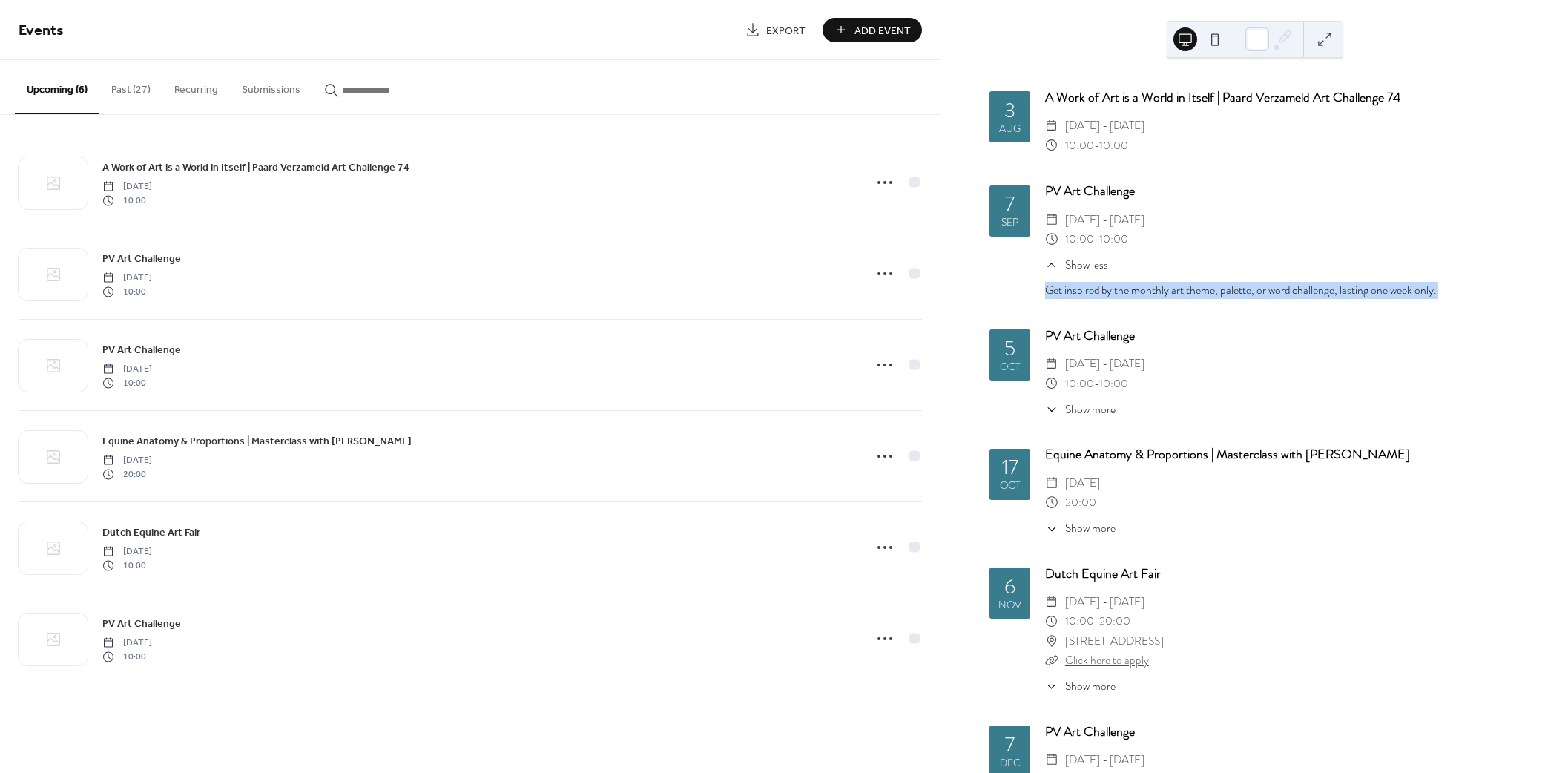 copy on "Get inspired by the monthly art theme, palette, or word challenge, lasting one week only." 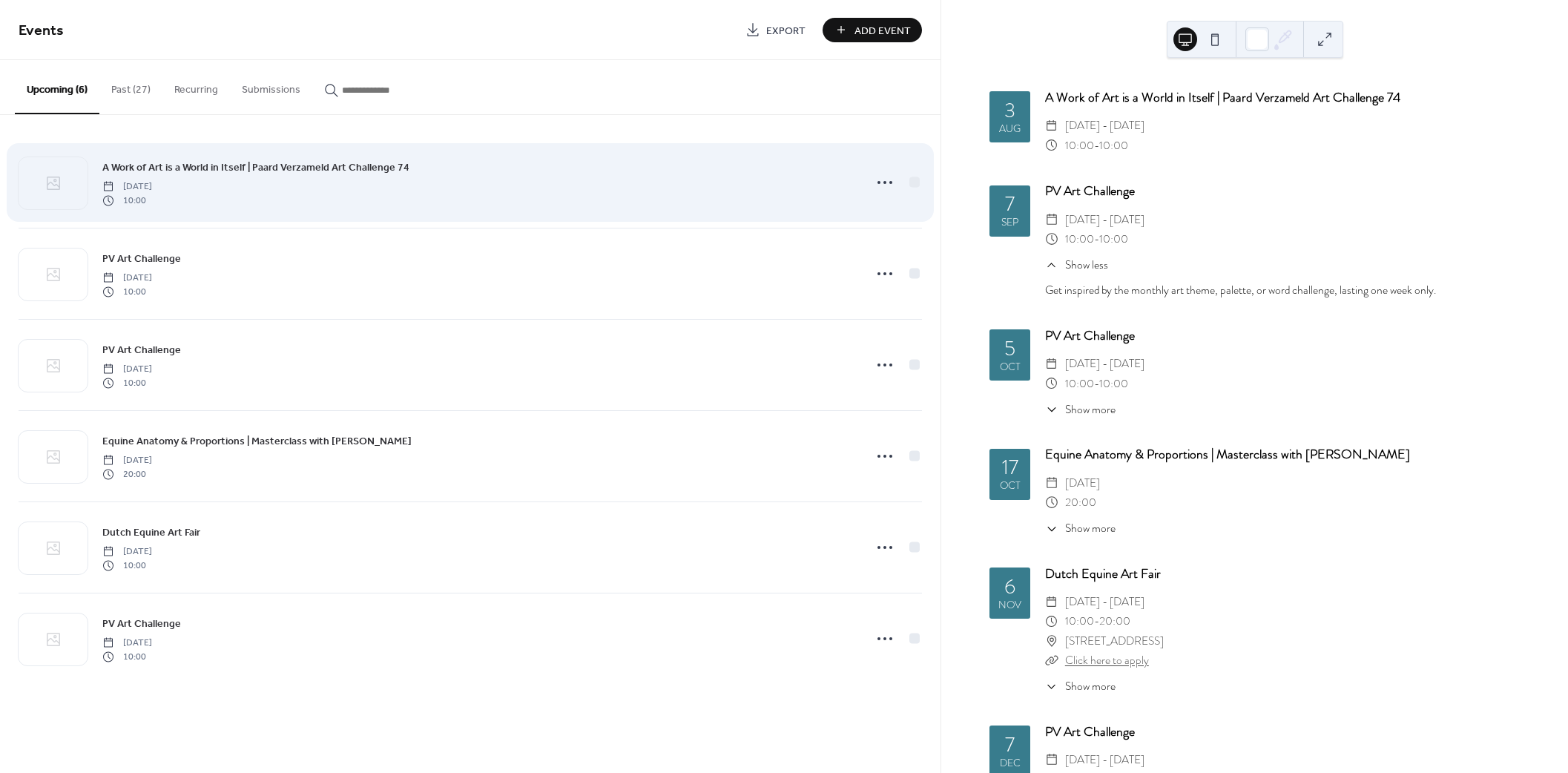 click on "A Work of Art is a World in Itself | Paard Verzameld Art Challenge 74 Sunday, August 3, 2025 10:00" at bounding box center [478, 182] 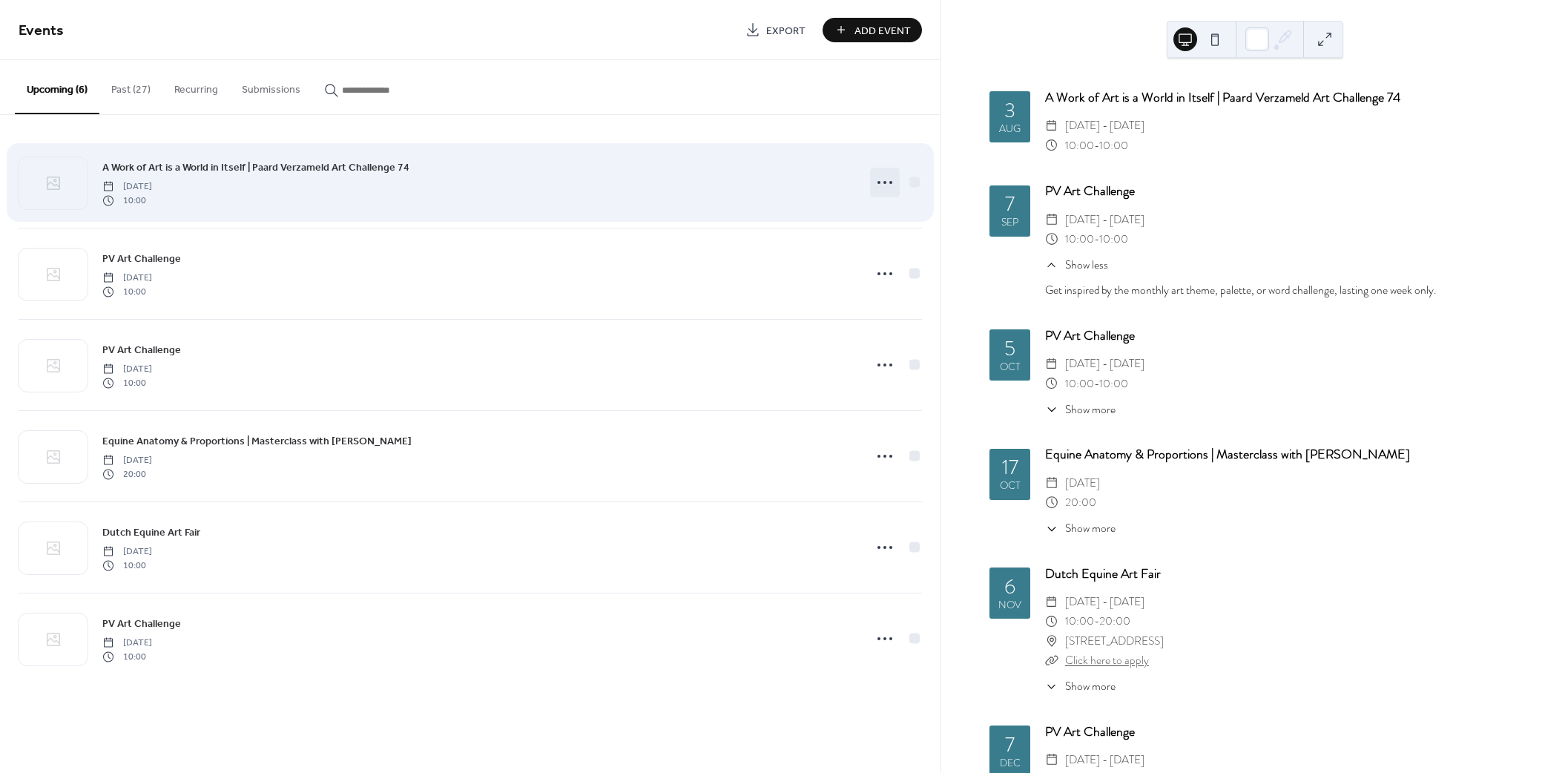 click 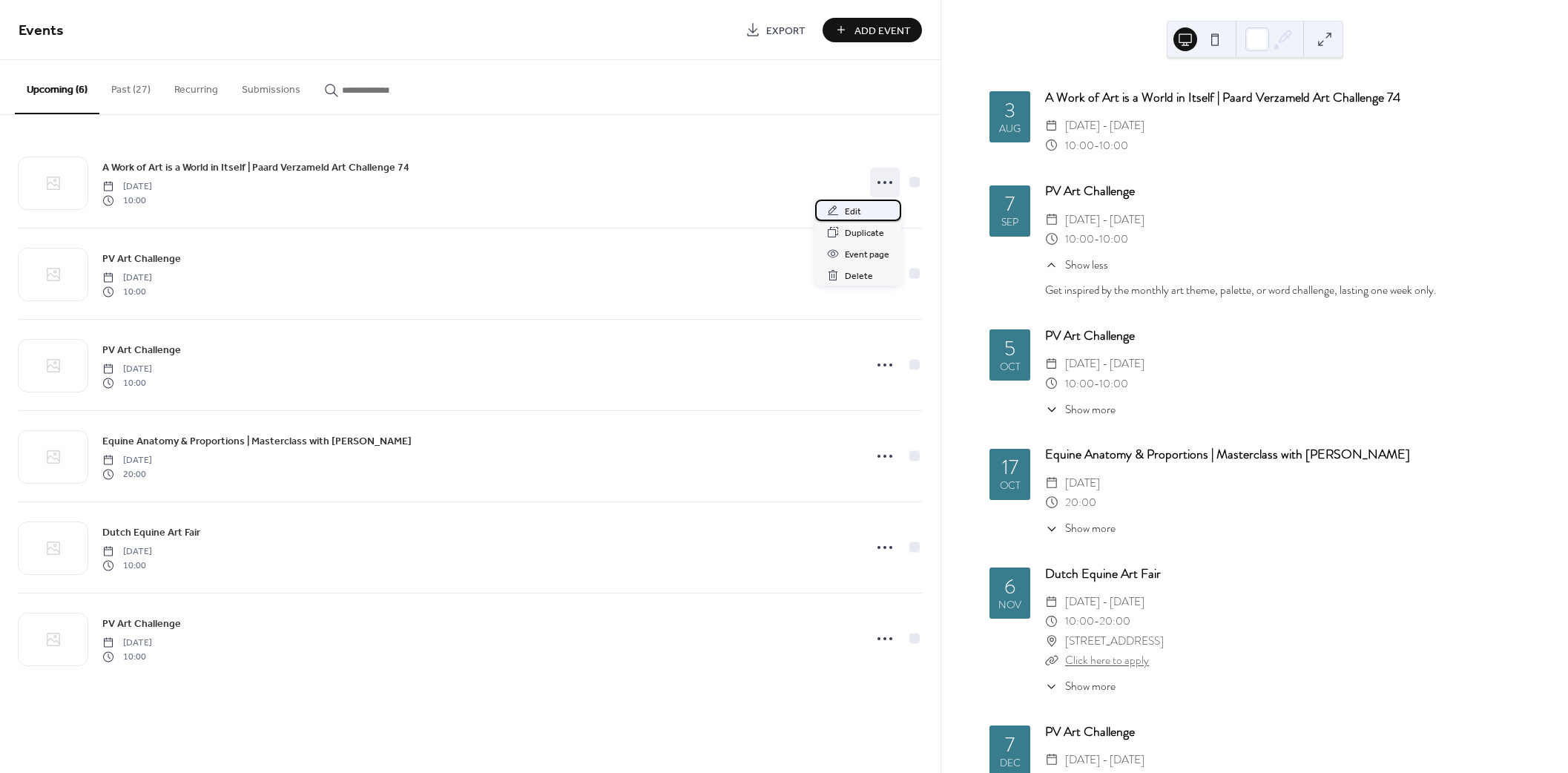 click on "Edit" at bounding box center [853, 211] 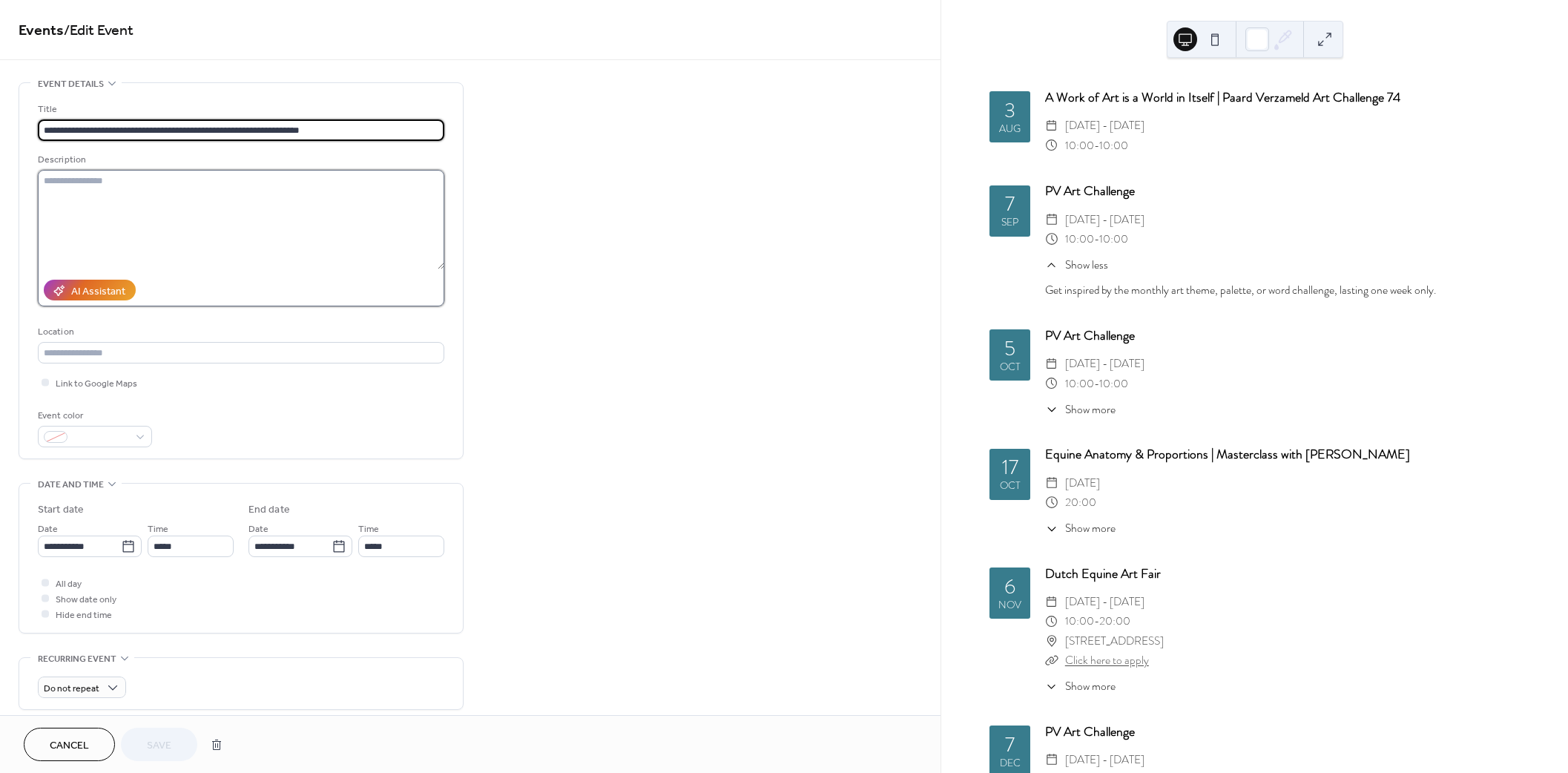 click at bounding box center [241, 220] 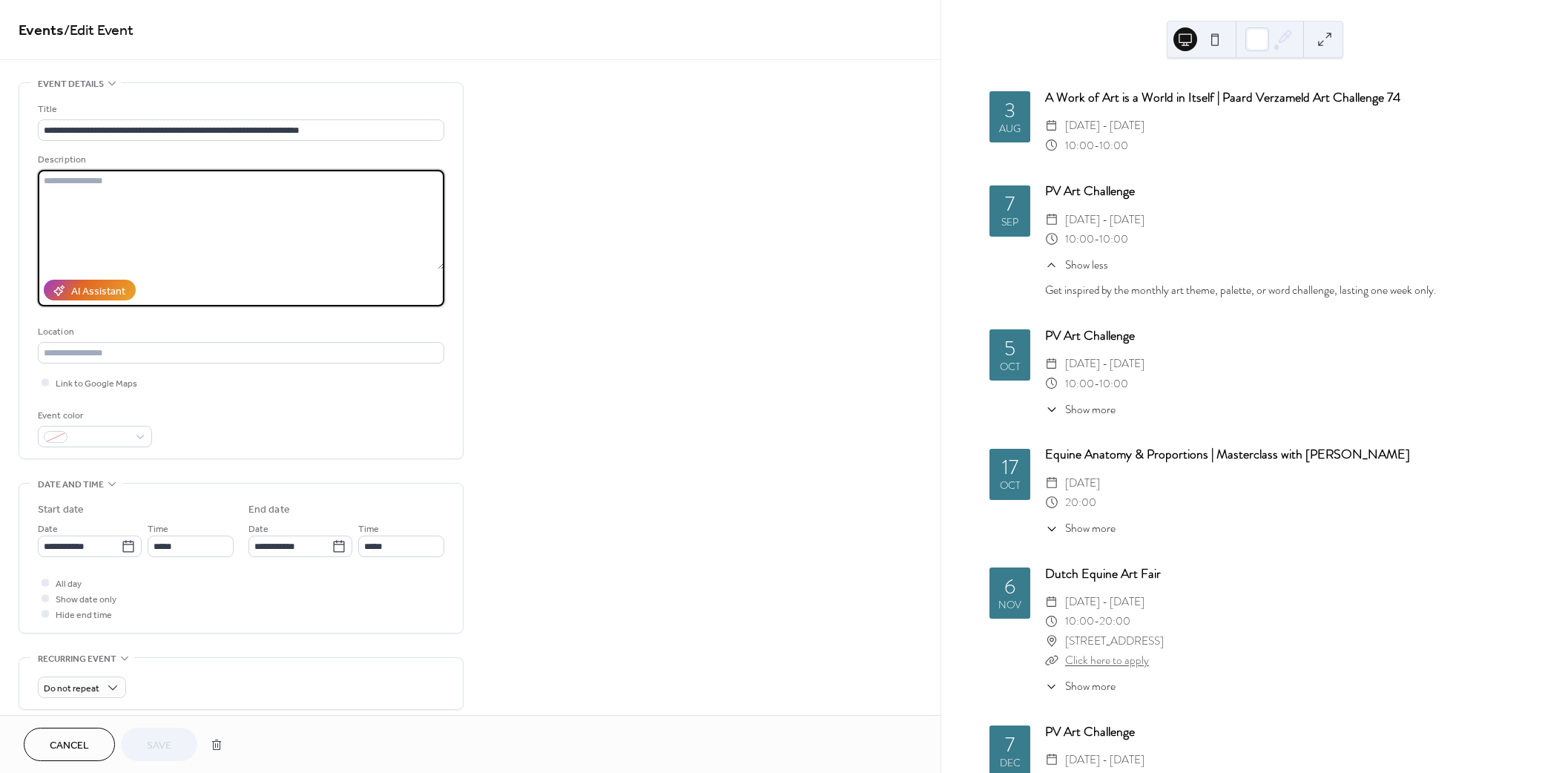 paste on "**********" 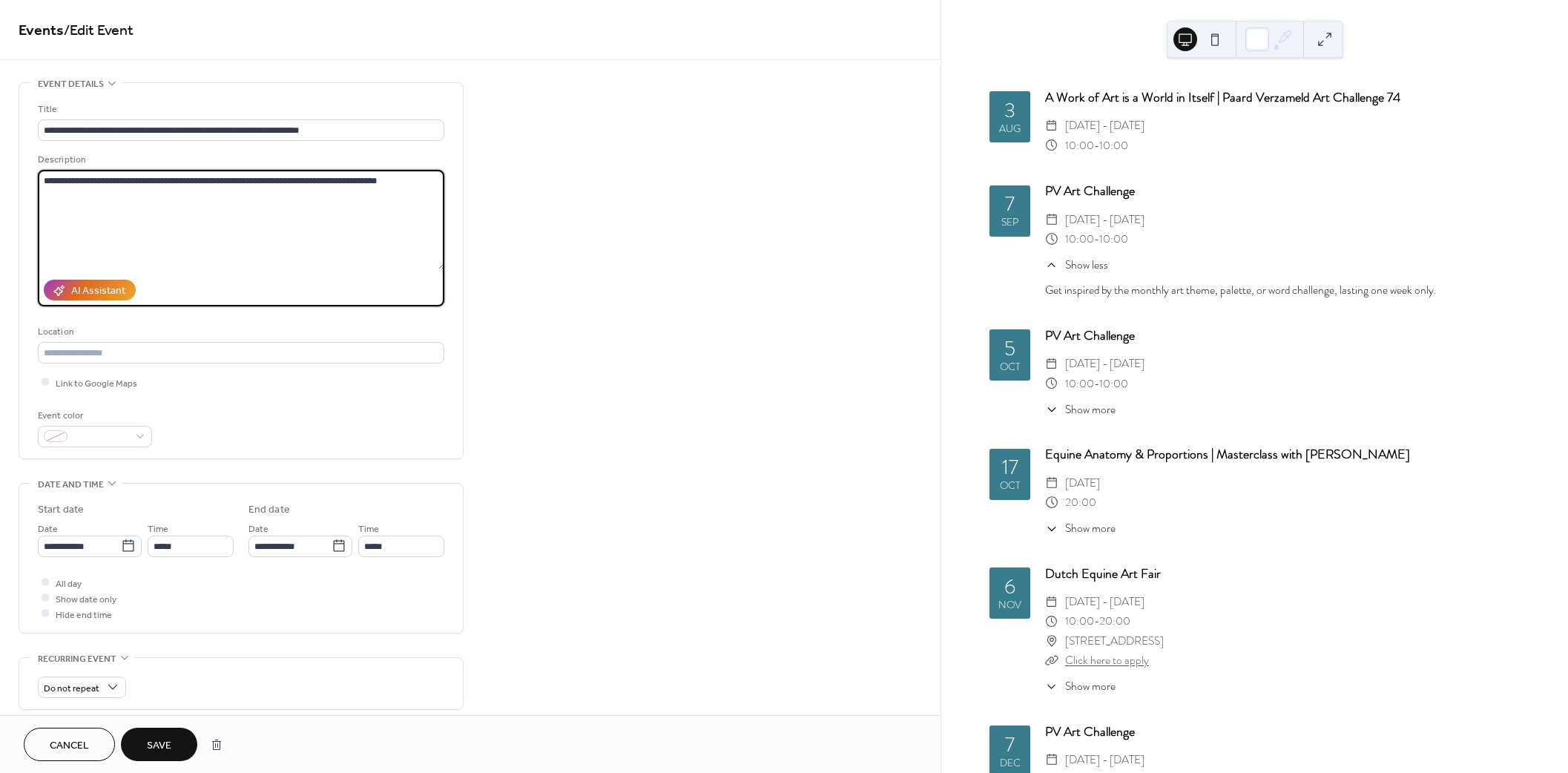 type on "**********" 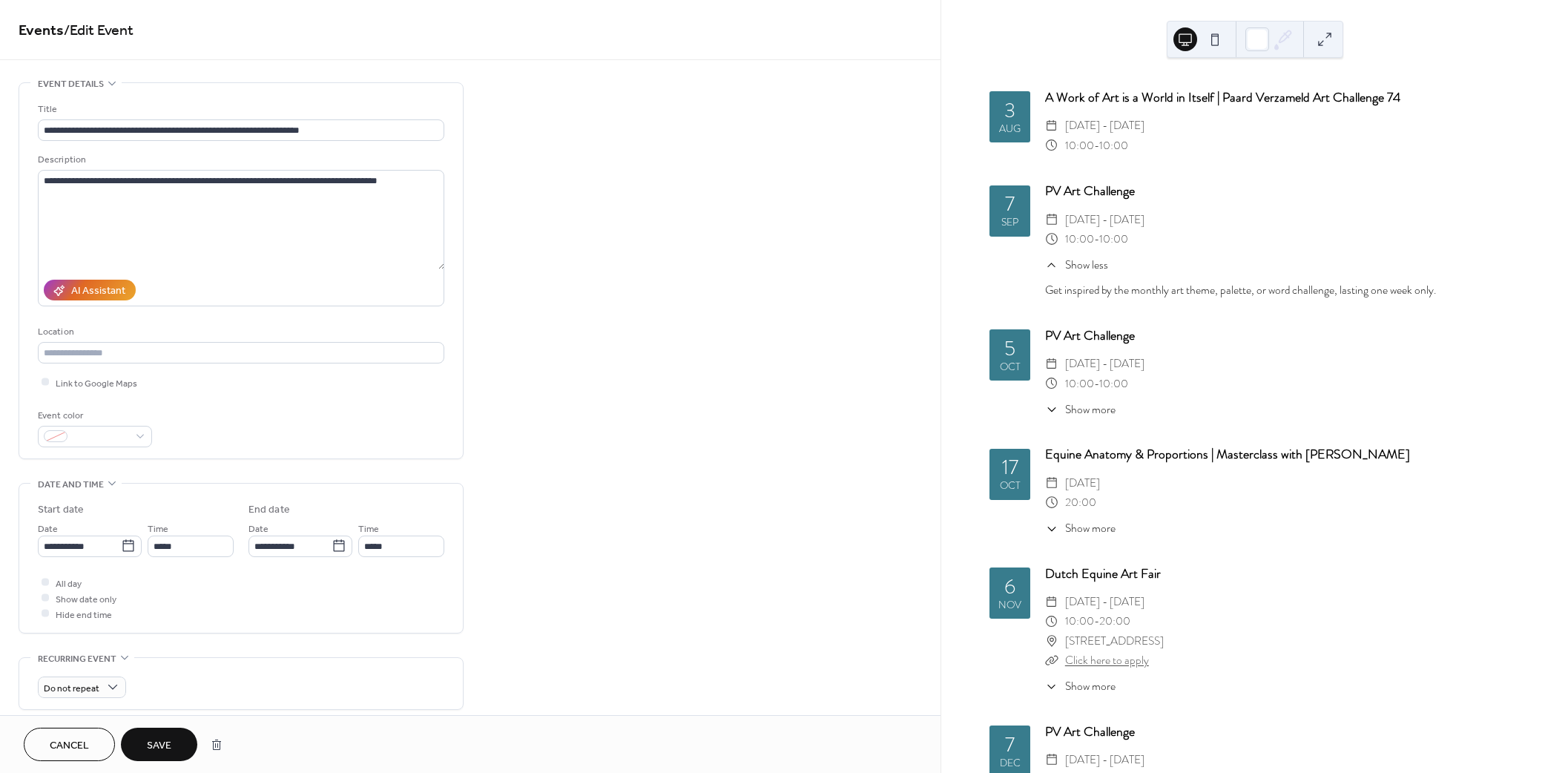 click on "Save" at bounding box center (159, 744) 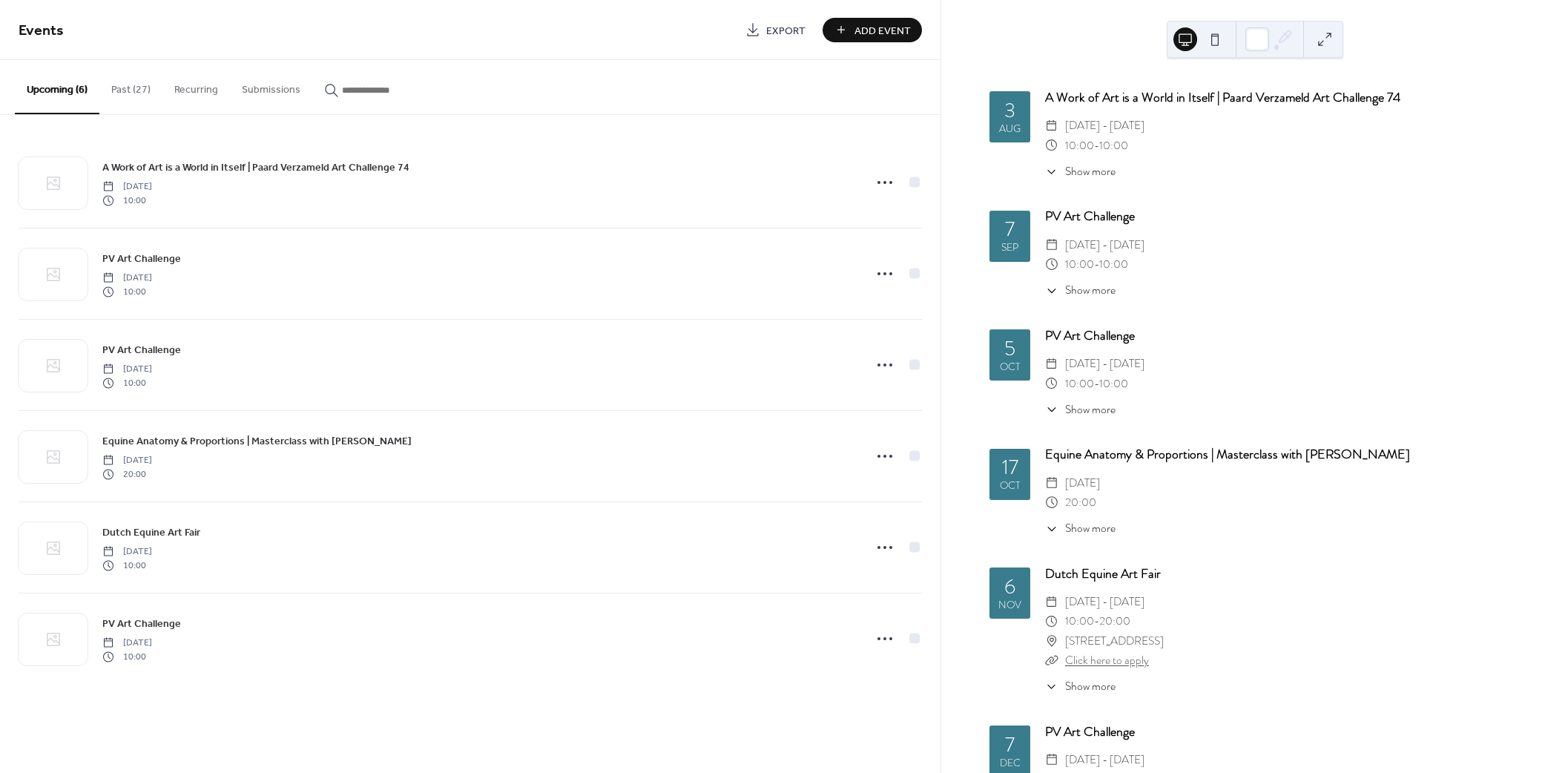 scroll, scrollTop: 0, scrollLeft: 0, axis: both 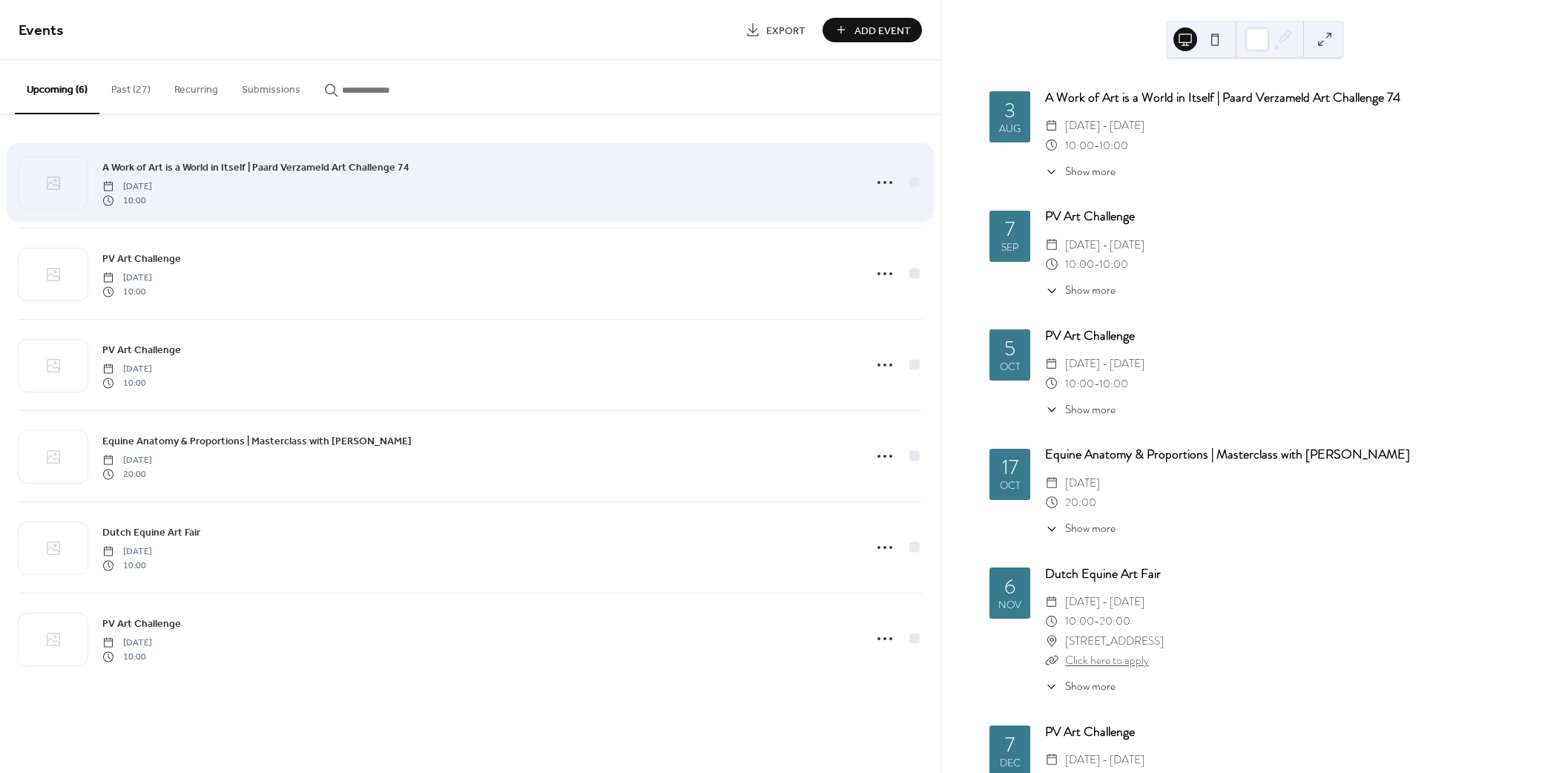 click on "A Work of Art is a World in Itself | Paard Verzameld Art Challenge 74" at bounding box center (256, 167) 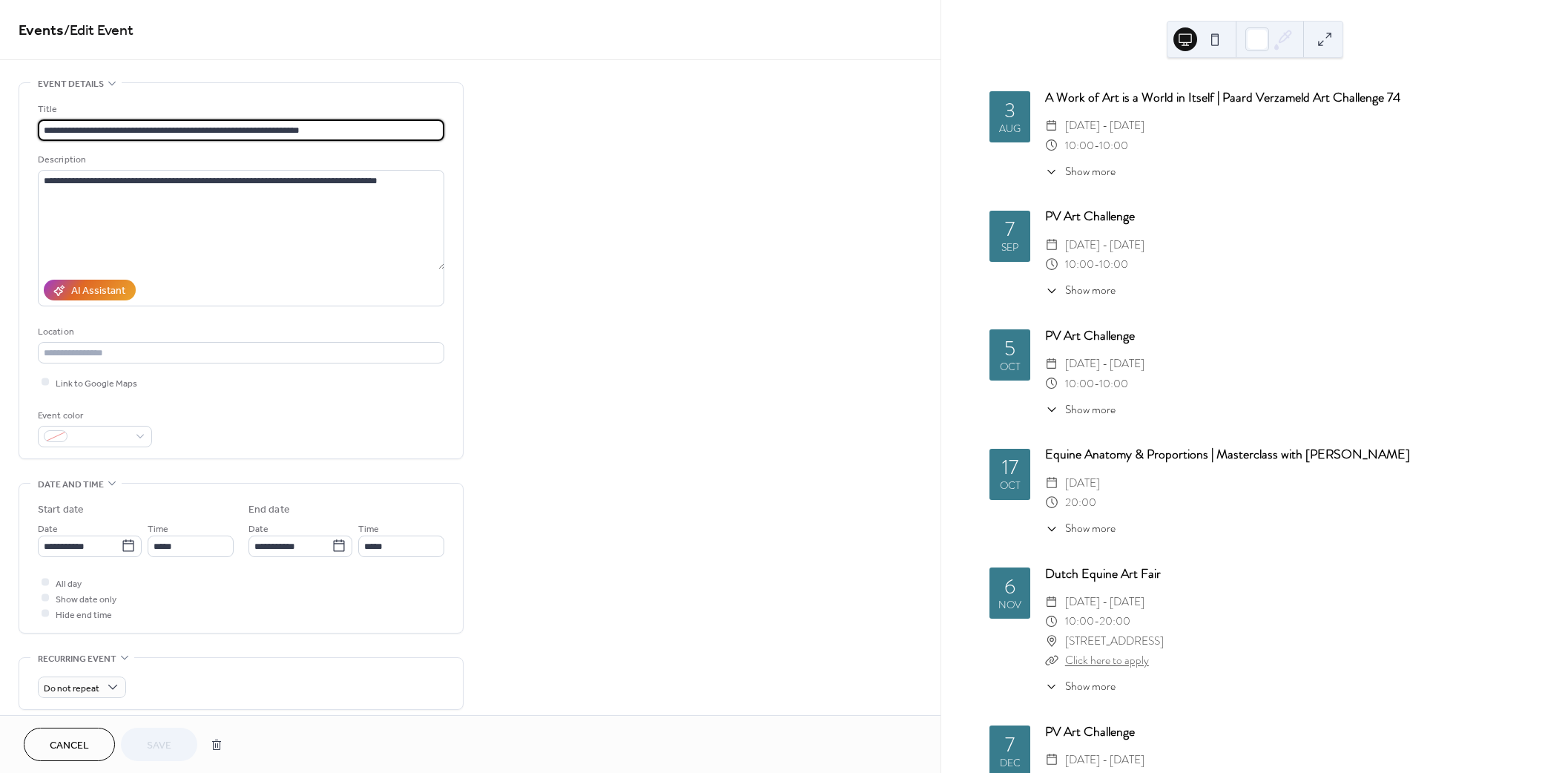drag, startPoint x: 234, startPoint y: 128, endPoint x: 178, endPoint y: 123, distance: 56.222771 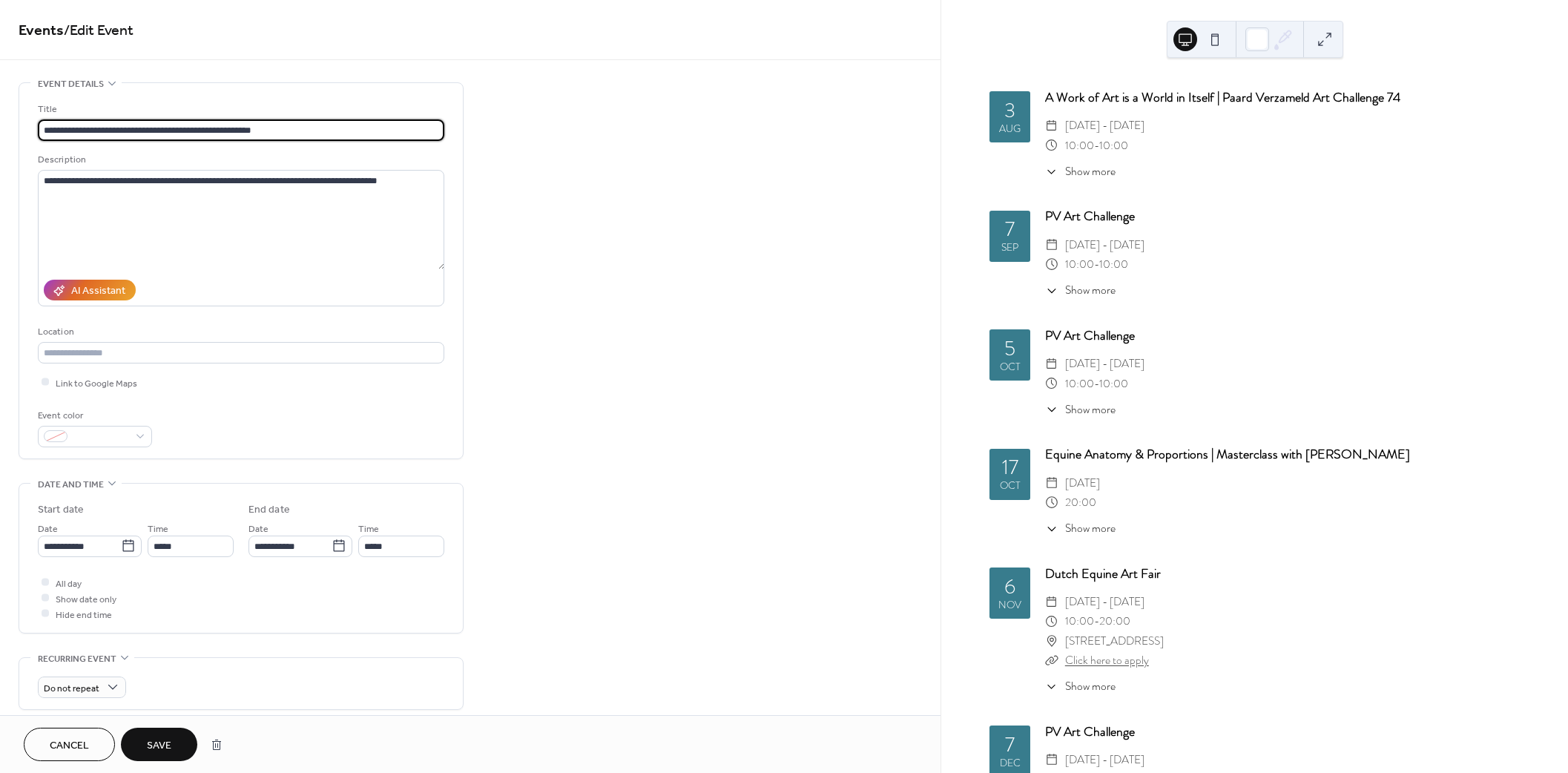 type on "**********" 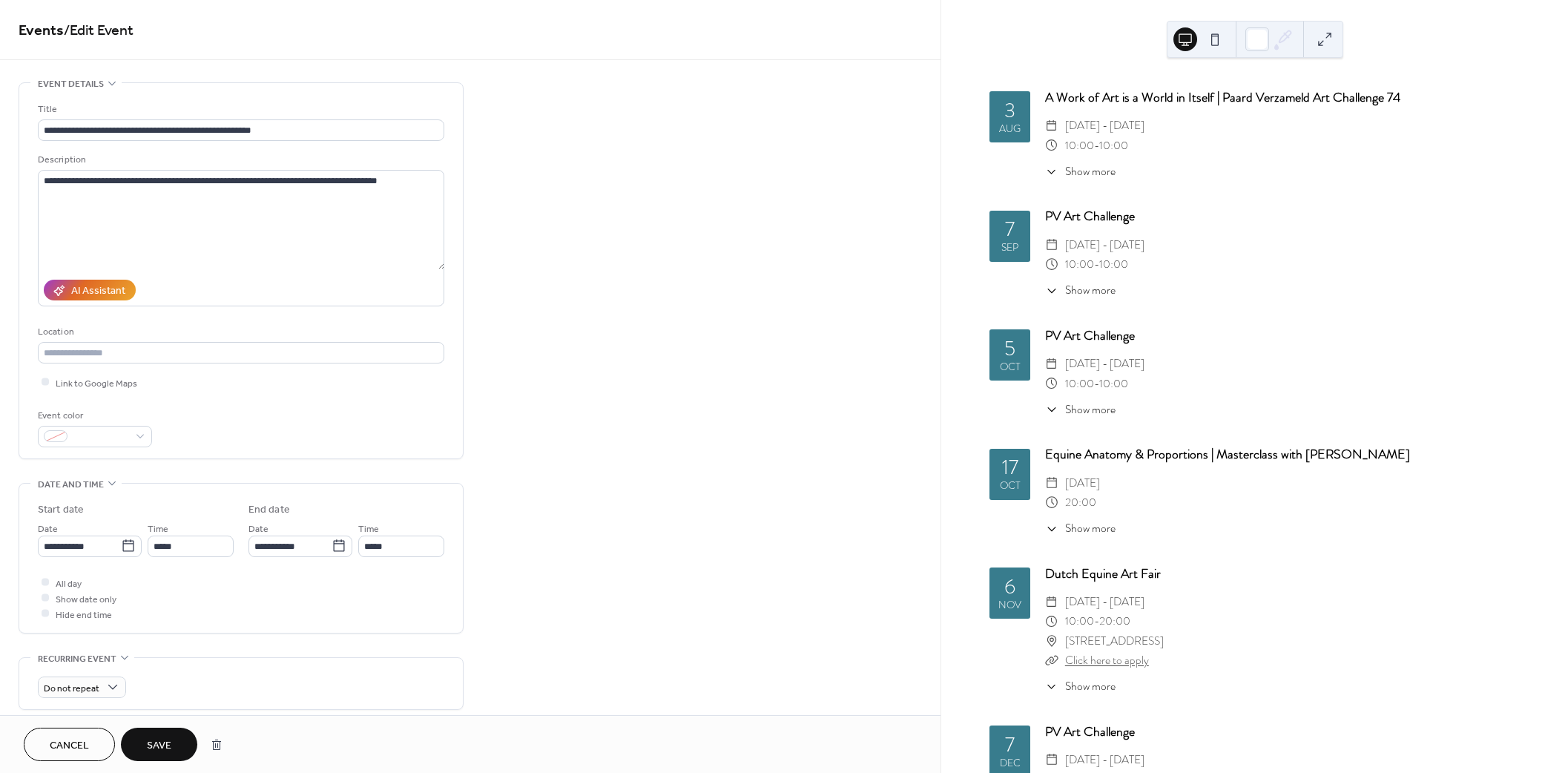 drag, startPoint x: 174, startPoint y: 739, endPoint x: 181, endPoint y: 688, distance: 51.478 